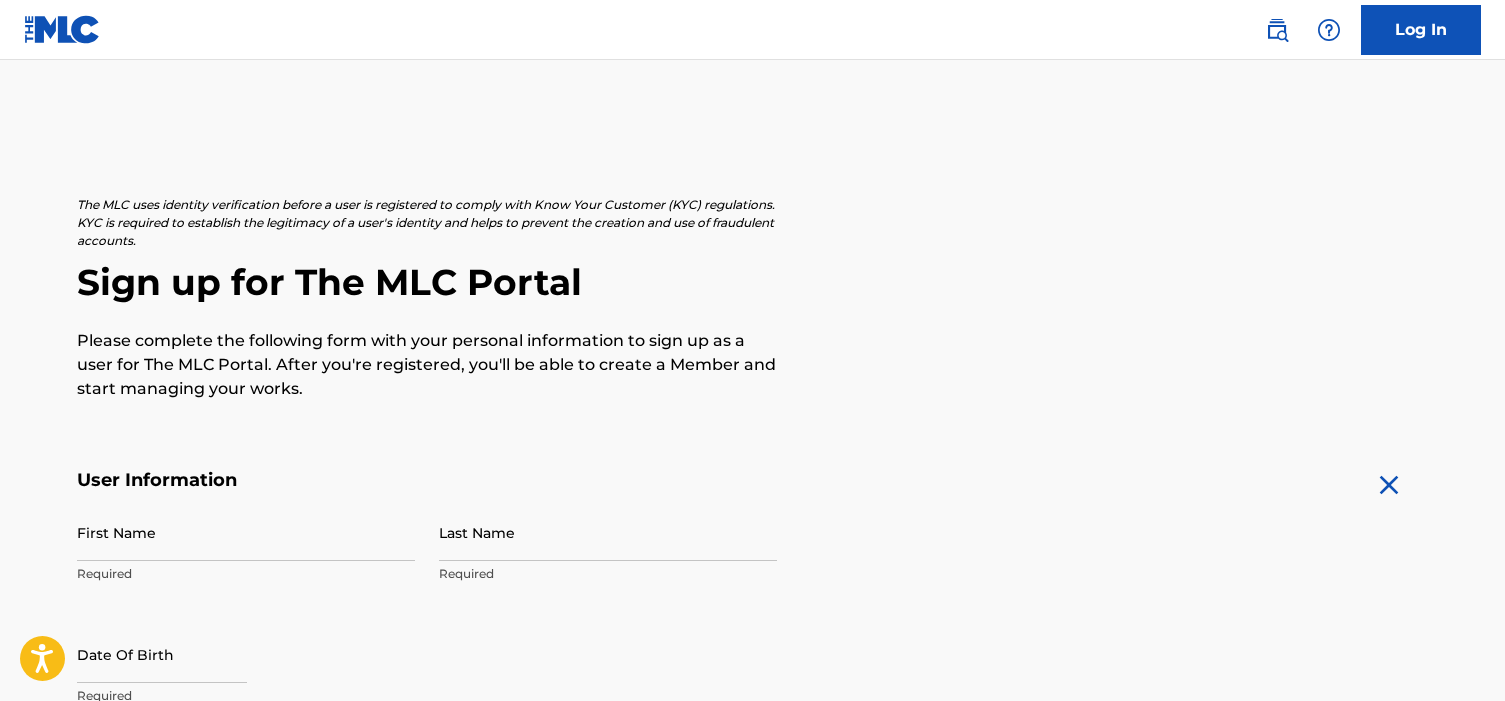 scroll, scrollTop: 29, scrollLeft: 0, axis: vertical 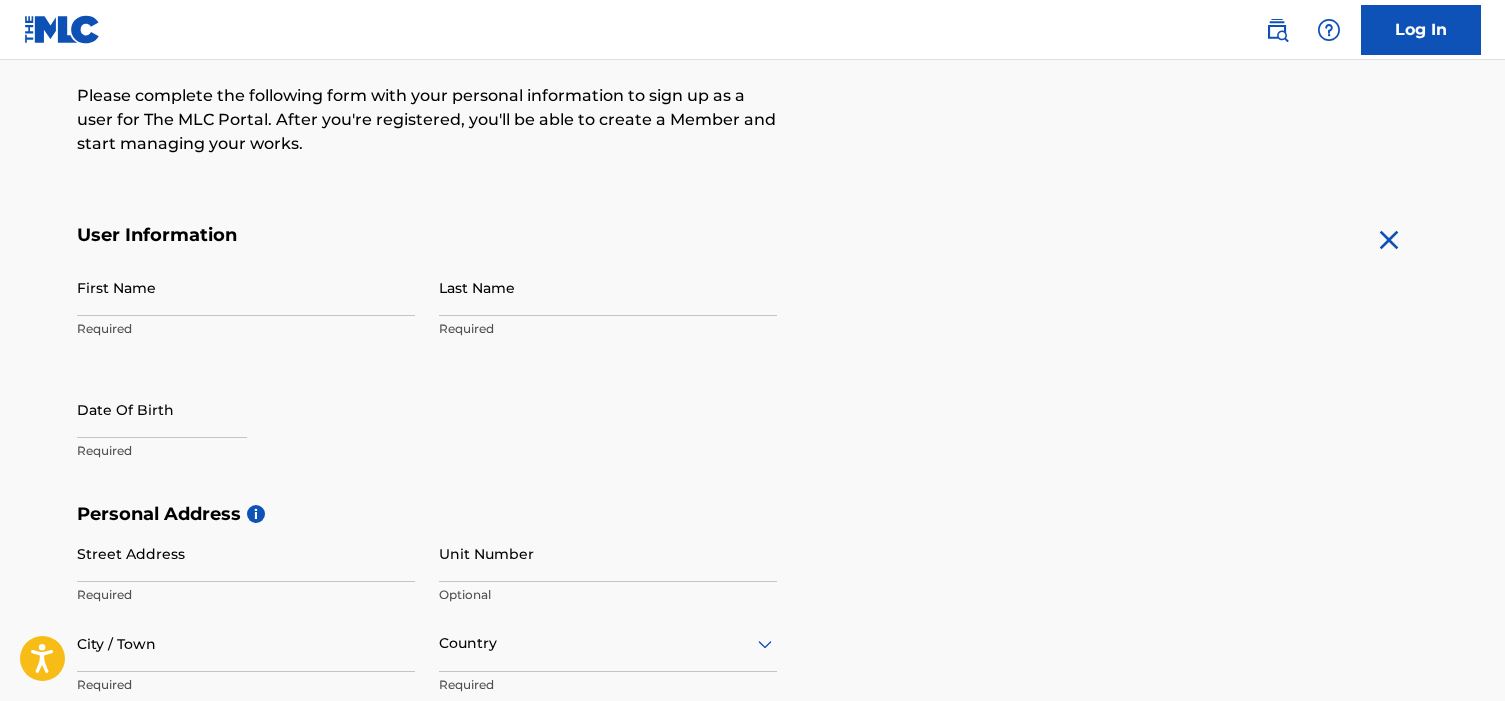 click on "First Name" at bounding box center [246, 287] 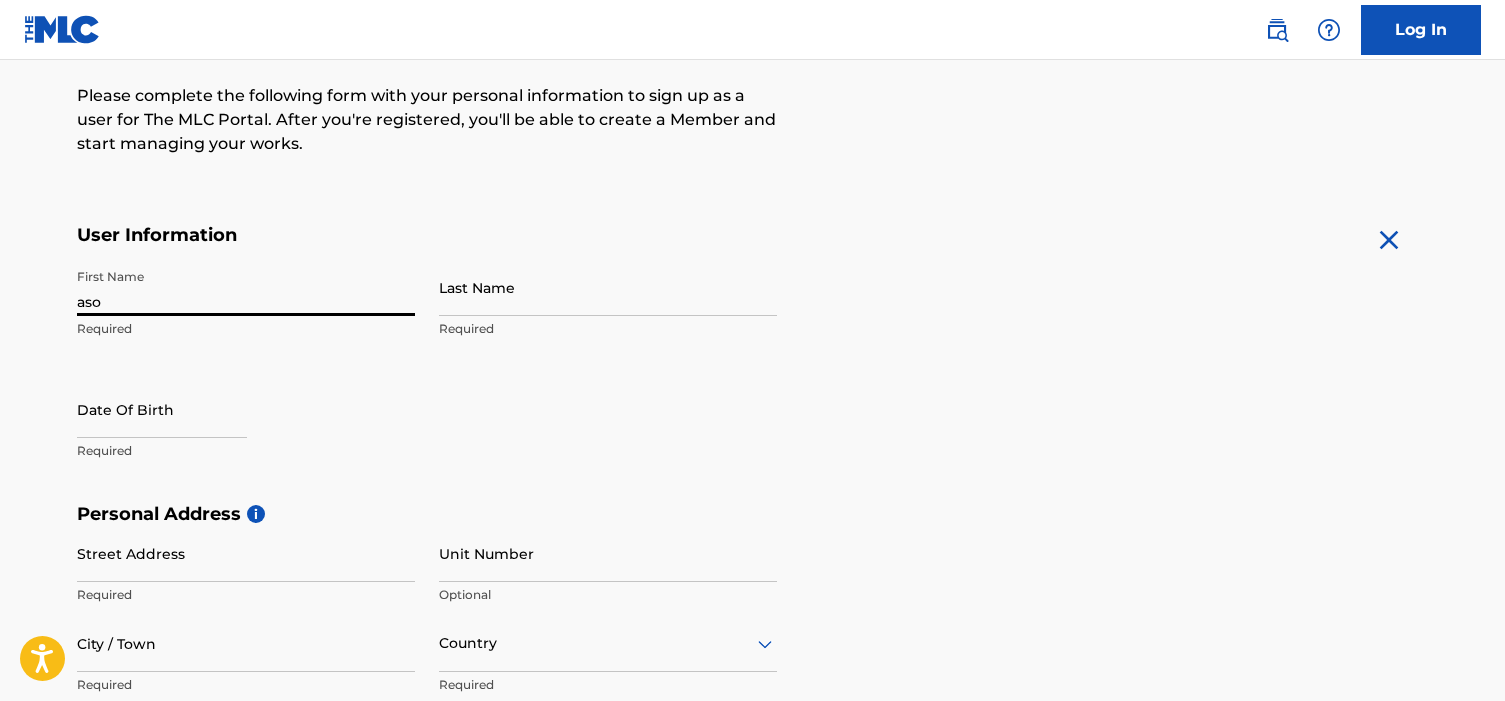 type on "ason" 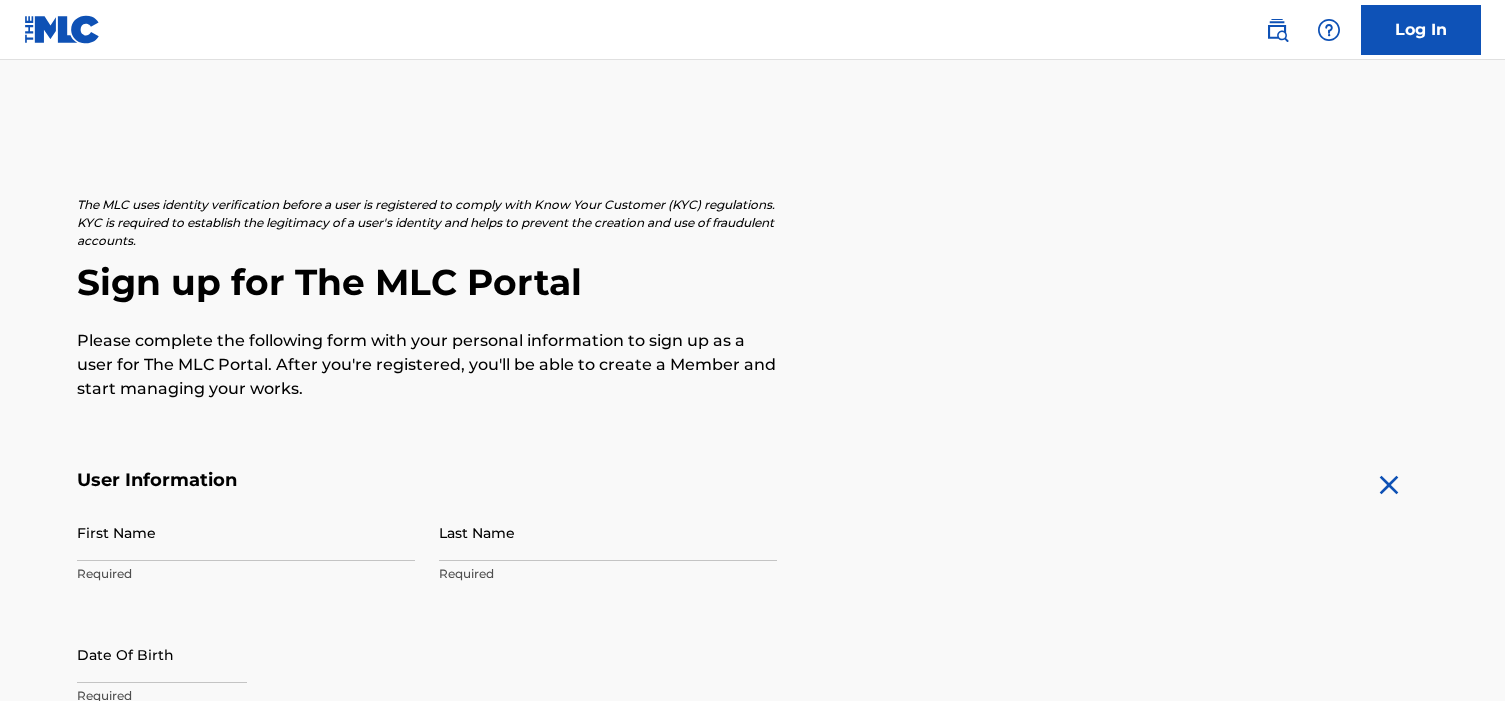 scroll, scrollTop: 0, scrollLeft: 0, axis: both 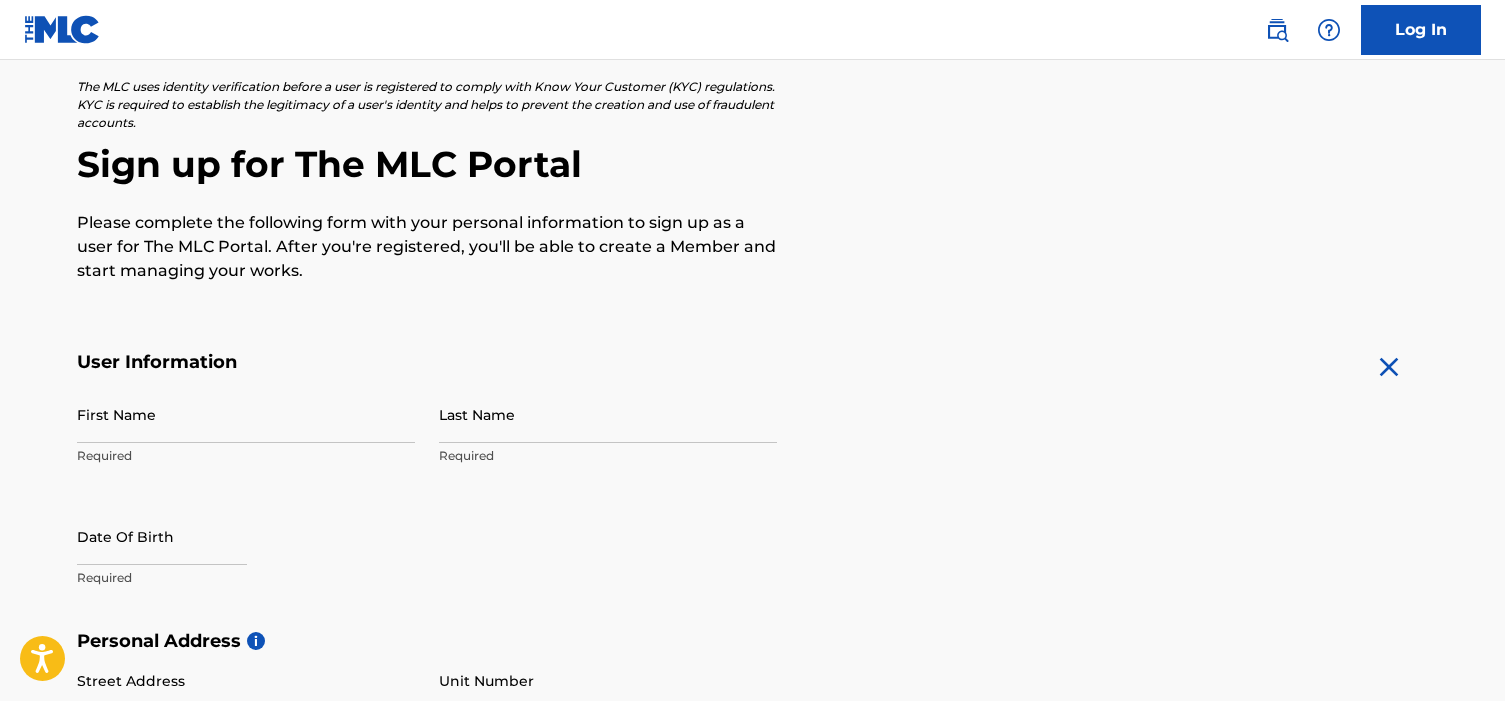 click on "First Name" at bounding box center [246, 414] 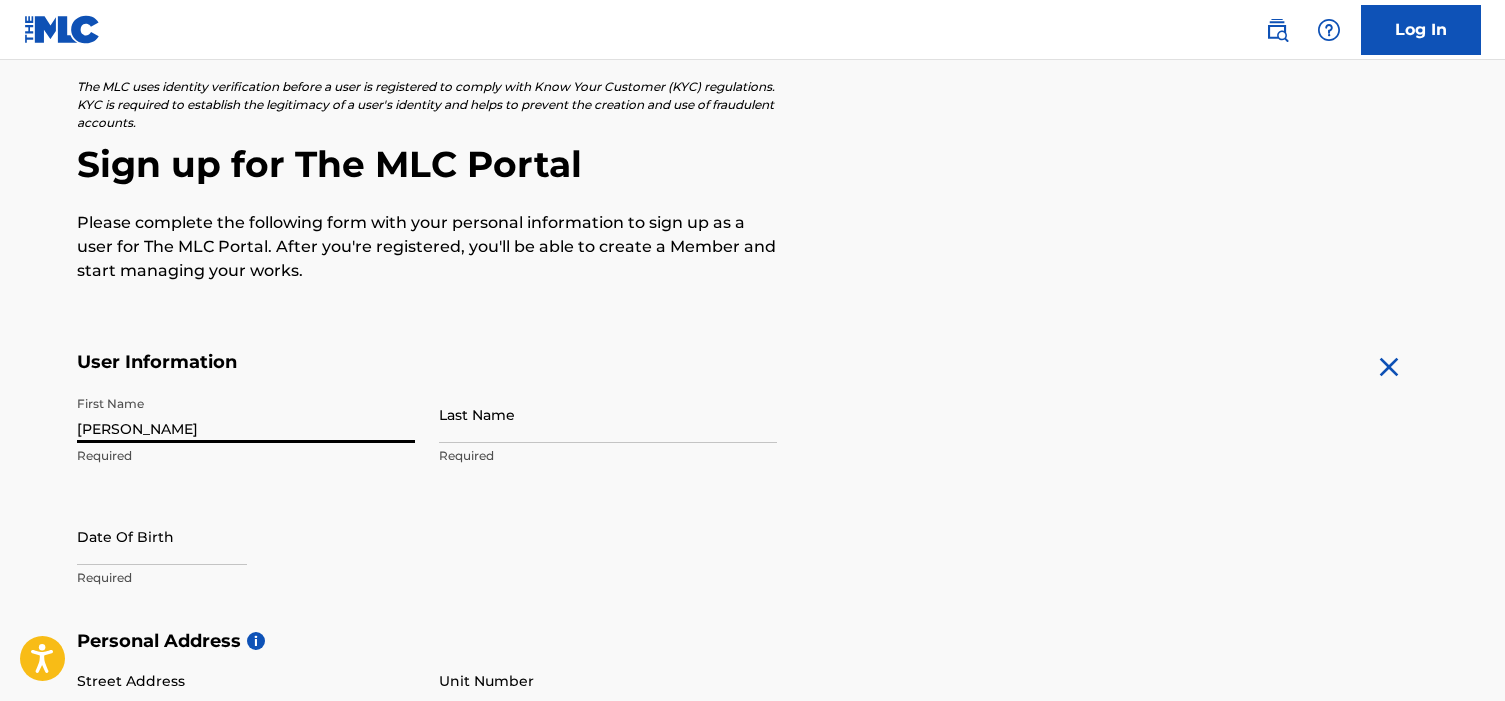click on "[PERSON_NAME]" at bounding box center [246, 414] 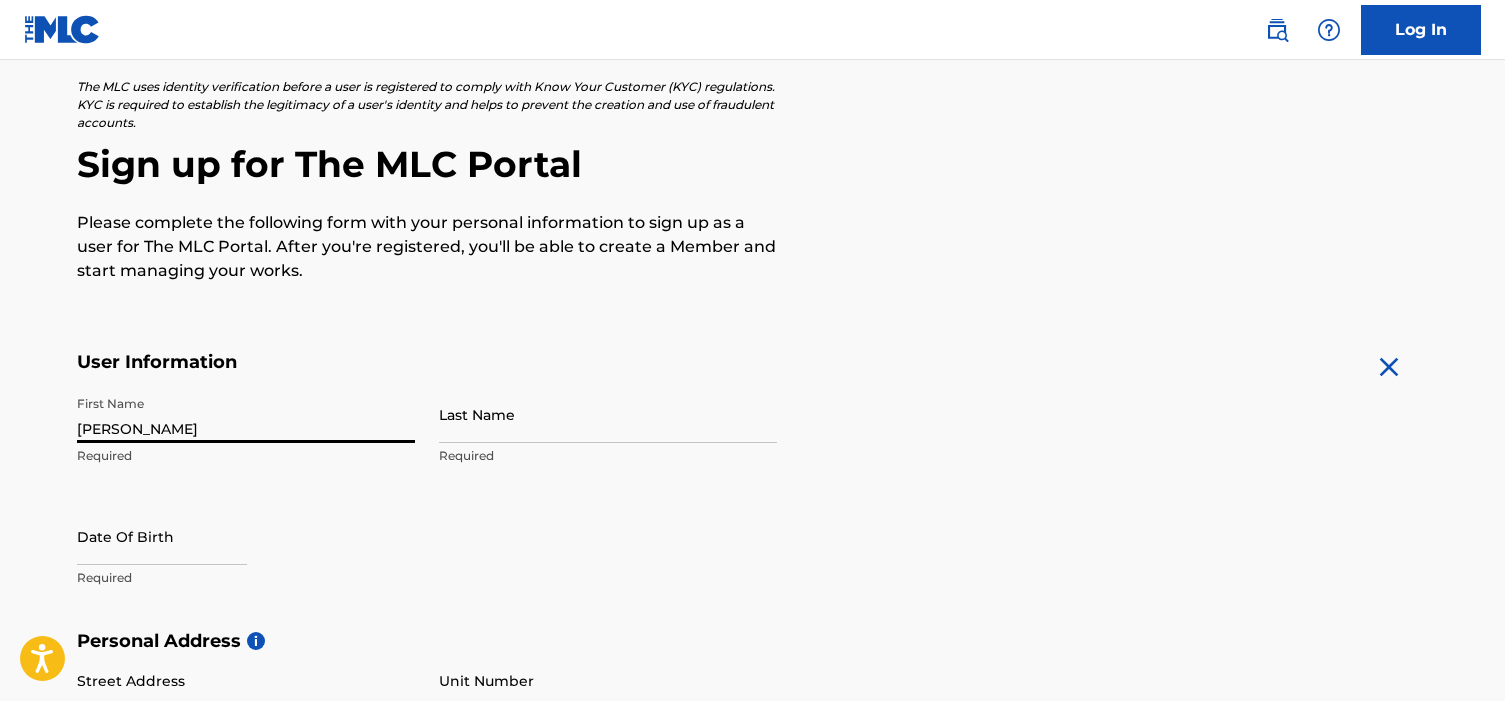 type on "[PERSON_NAME]" 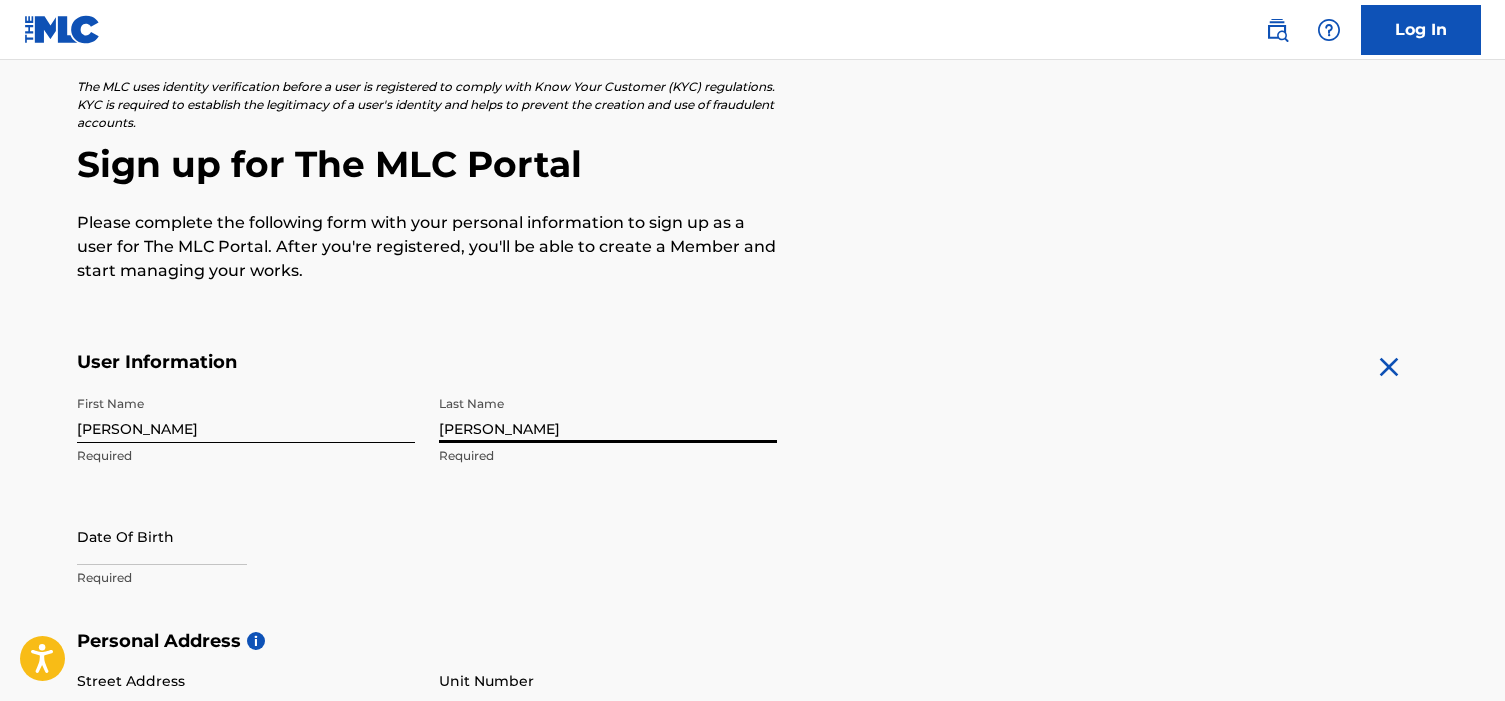 type on "[PERSON_NAME]" 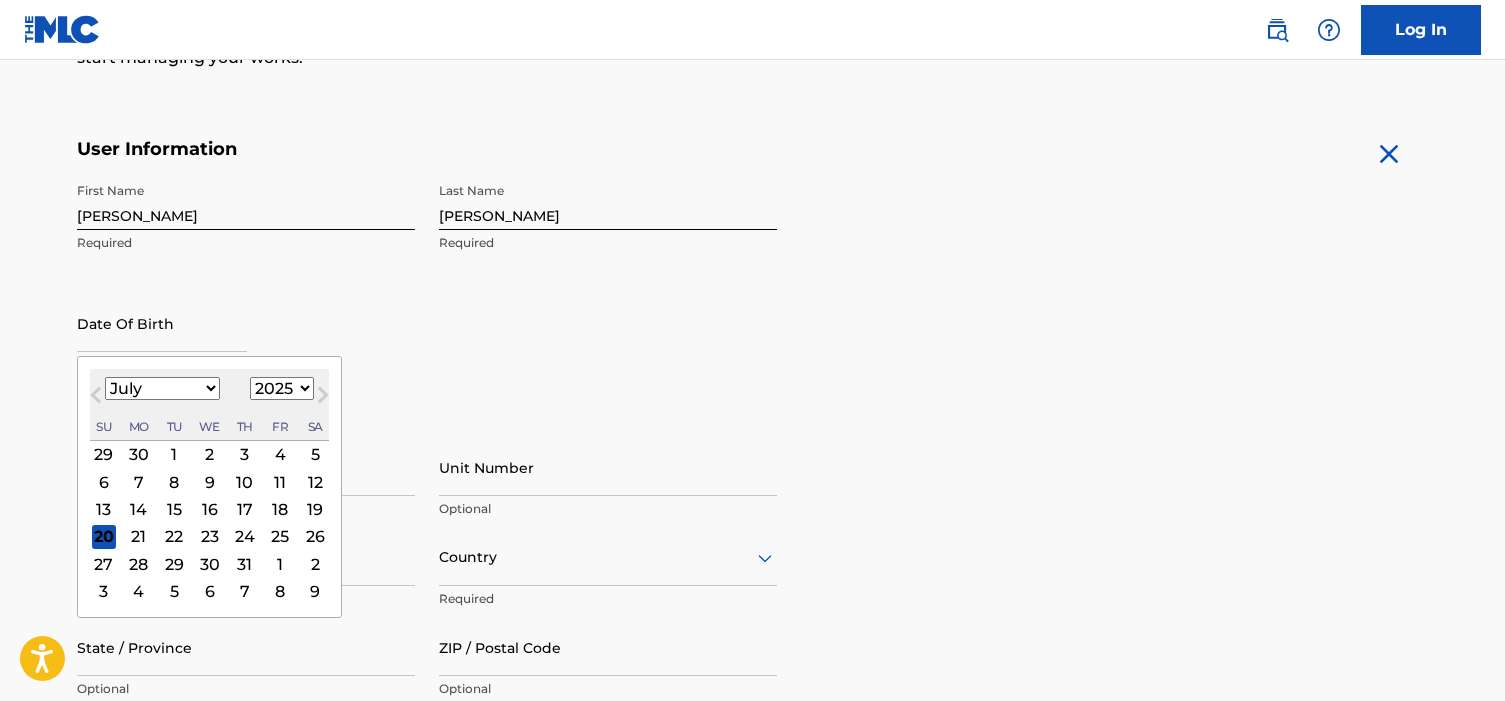 scroll, scrollTop: 363, scrollLeft: 0, axis: vertical 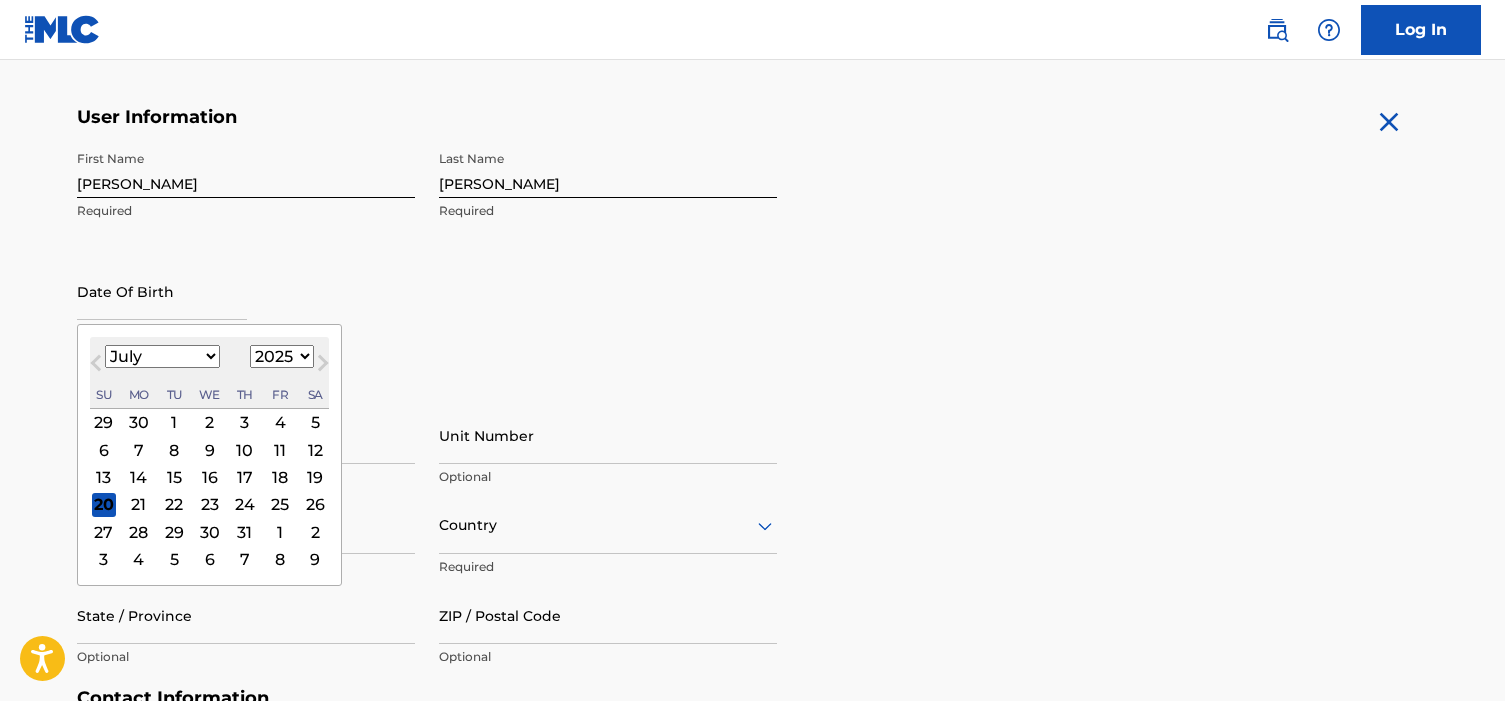 click on "January February March April May June July August September October November December" at bounding box center [162, 356] 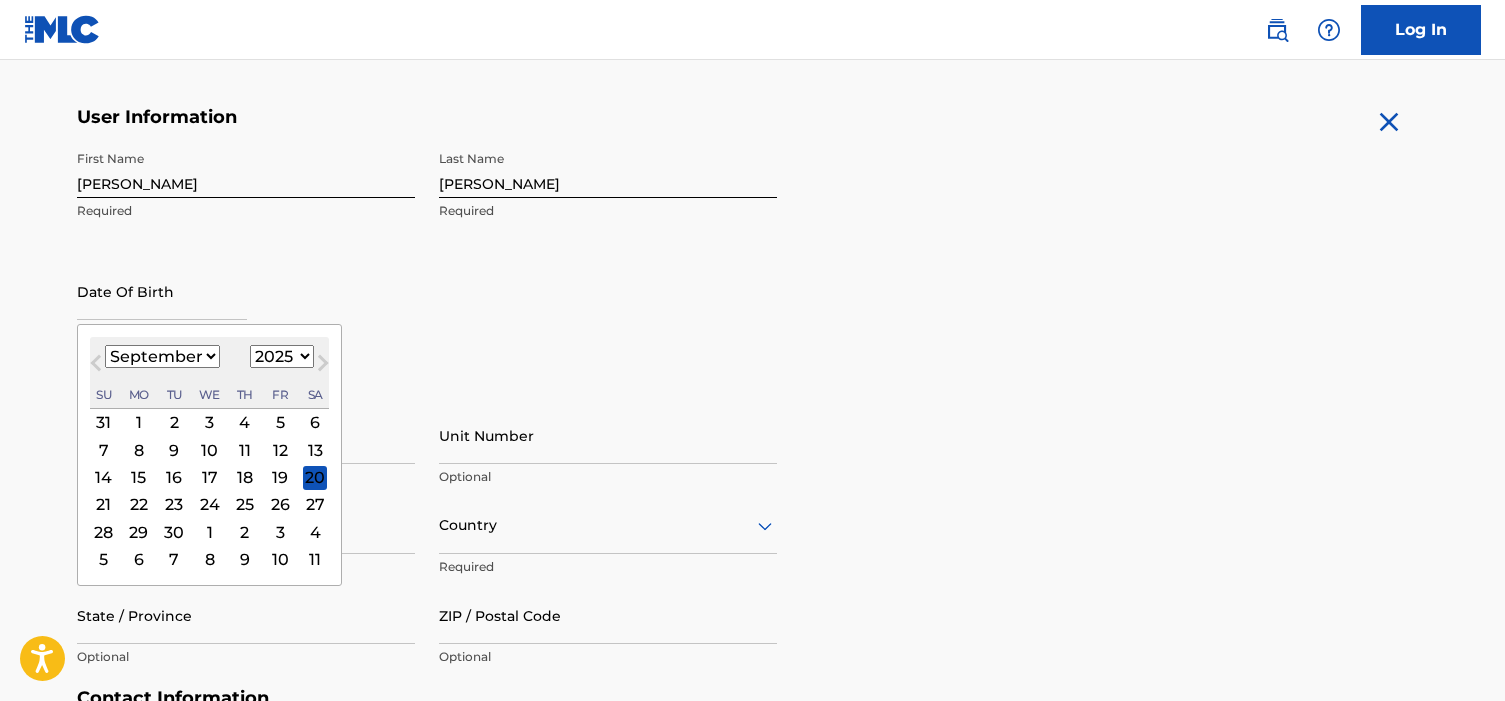click on "Next Month" at bounding box center [321, 366] 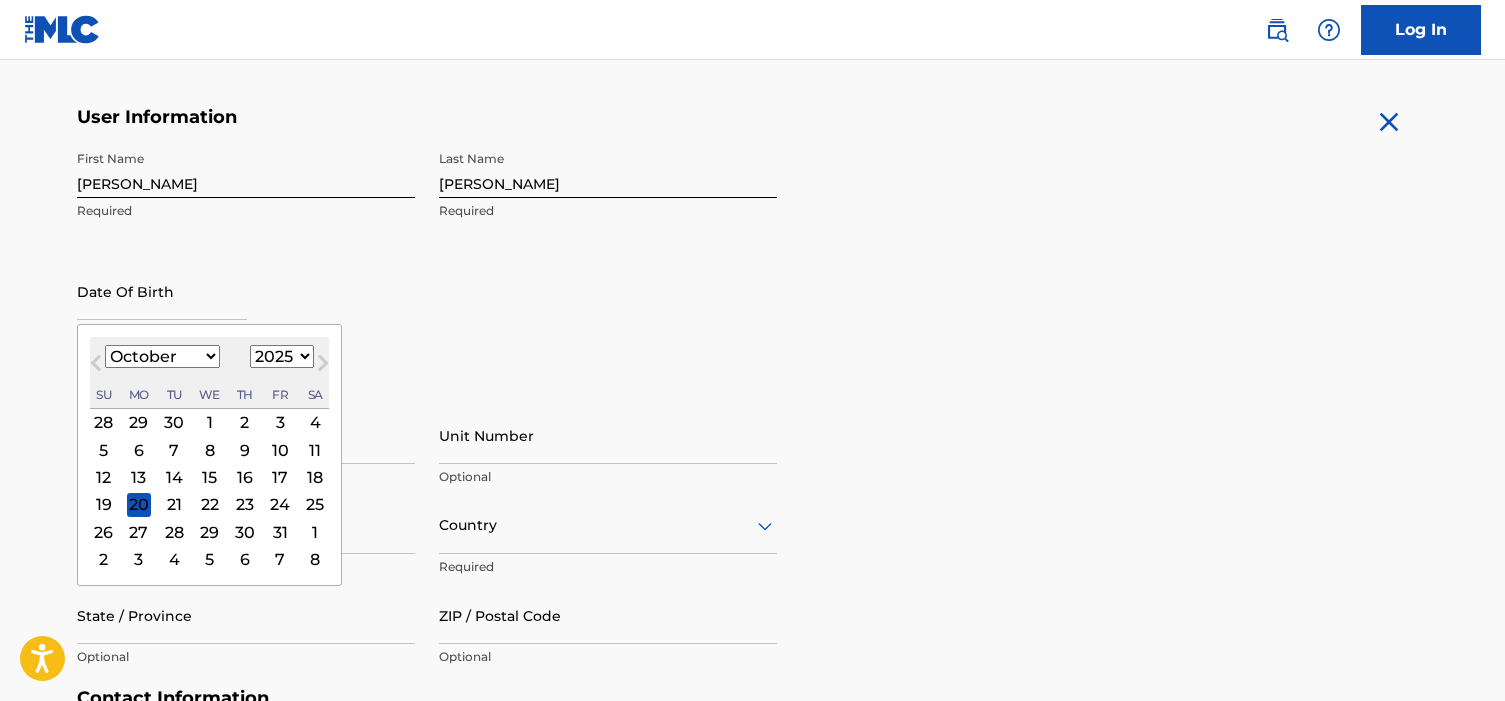 click on "1899 1900 1901 1902 1903 1904 1905 1906 1907 1908 1909 1910 1911 1912 1913 1914 1915 1916 1917 1918 1919 1920 1921 1922 1923 1924 1925 1926 1927 1928 1929 1930 1931 1932 1933 1934 1935 1936 1937 1938 1939 1940 1941 1942 1943 1944 1945 1946 1947 1948 1949 1950 1951 1952 1953 1954 1955 1956 1957 1958 1959 1960 1961 1962 1963 1964 1965 1966 1967 1968 1969 1970 1971 1972 1973 1974 1975 1976 1977 1978 1979 1980 1981 1982 1983 1984 1985 1986 1987 1988 1989 1990 1991 1992 1993 1994 1995 1996 1997 1998 1999 2000 2001 2002 2003 2004 2005 2006 2007 2008 2009 2010 2011 2012 2013 2014 2015 2016 2017 2018 2019 2020 2021 2022 2023 2024 2025 2026 2027 2028 2029 2030 2031 2032 2033 2034 2035 2036 2037 2038 2039 2040 2041 2042 2043 2044 2045 2046 2047 2048 2049 2050 2051 2052 2053 2054 2055 2056 2057 2058 2059 2060 2061 2062 2063 2064 2065 2066 2067 2068 2069 2070 2071 2072 2073 2074 2075 2076 2077 2078 2079 2080 2081 2082 2083 2084 2085 2086 2087 2088 2089 2090 2091 2092 2093 2094 2095 2096 2097 2098 2099 2100" at bounding box center [282, 356] 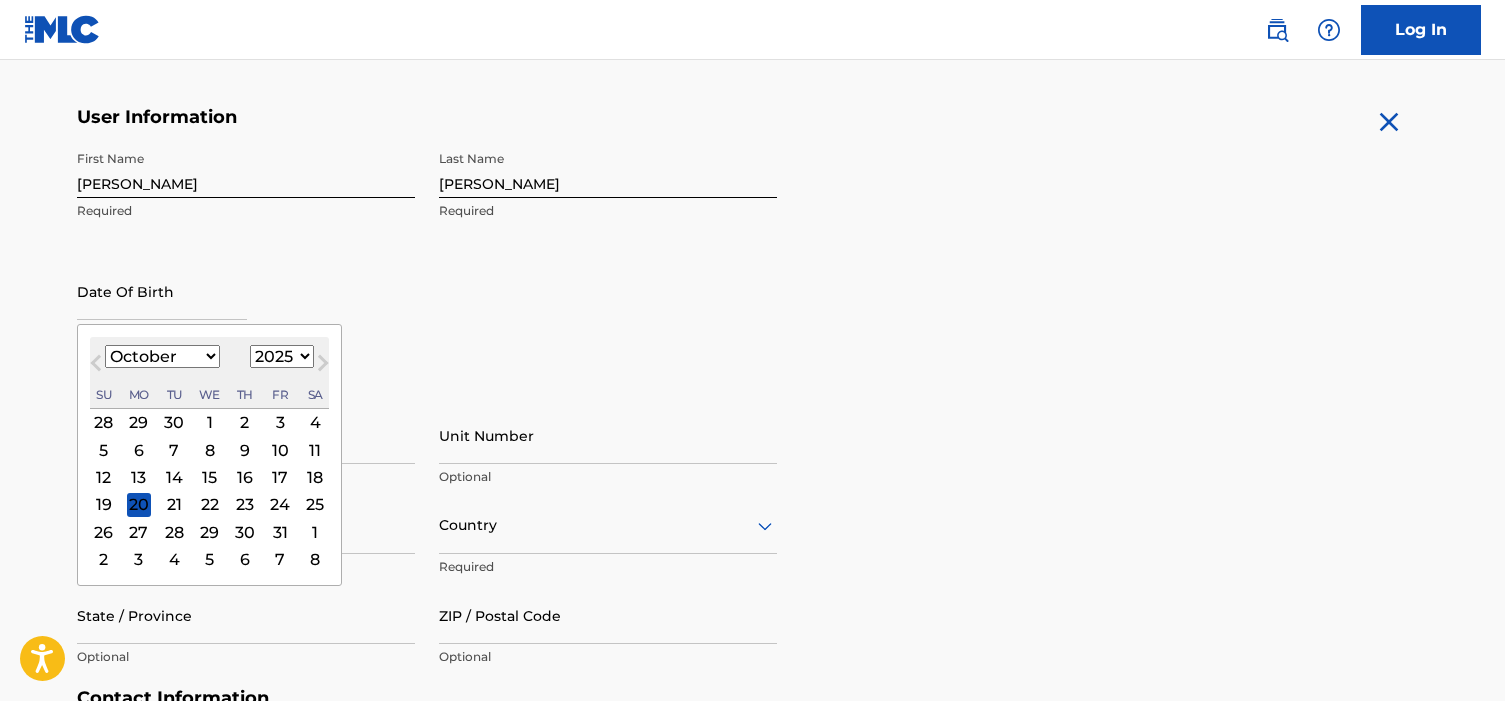 click on "January February March April May June July August September October November December" at bounding box center (162, 356) 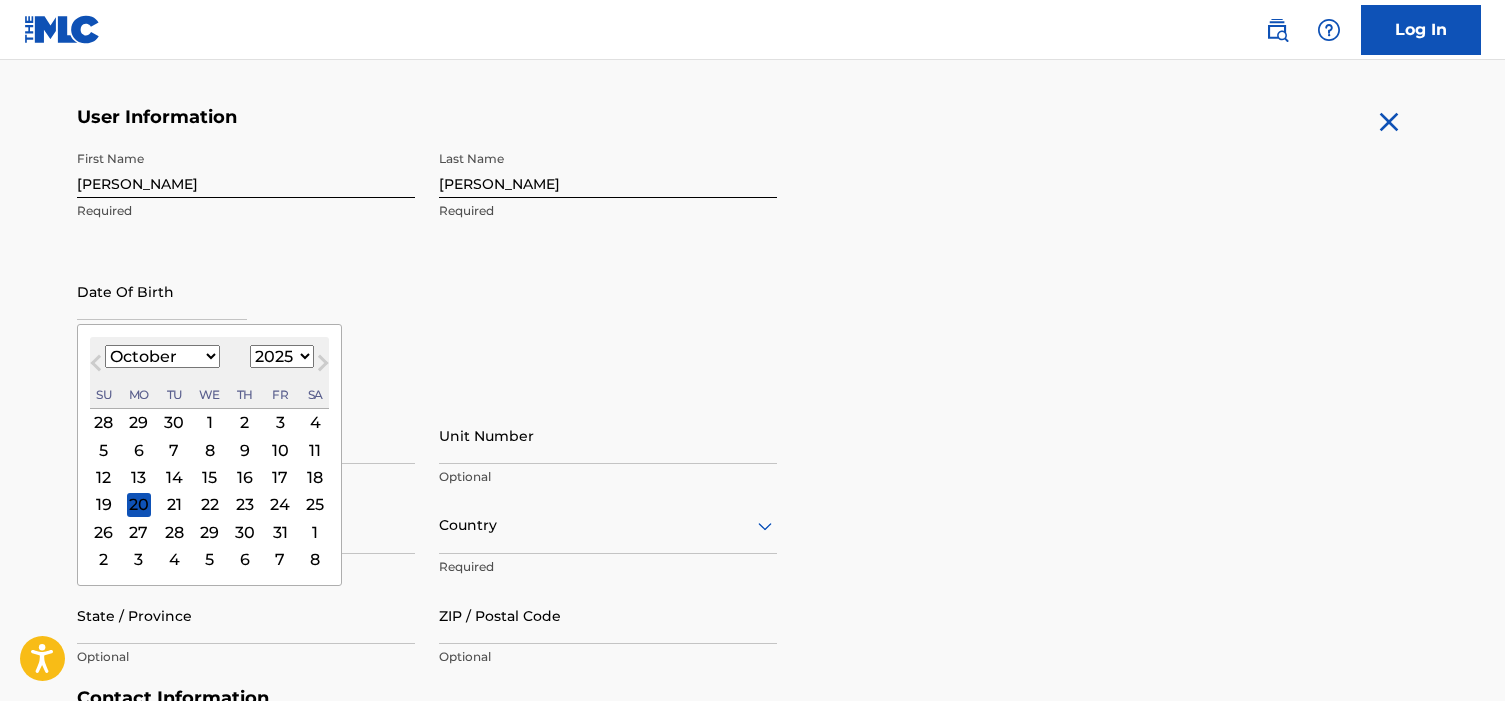 select on "8" 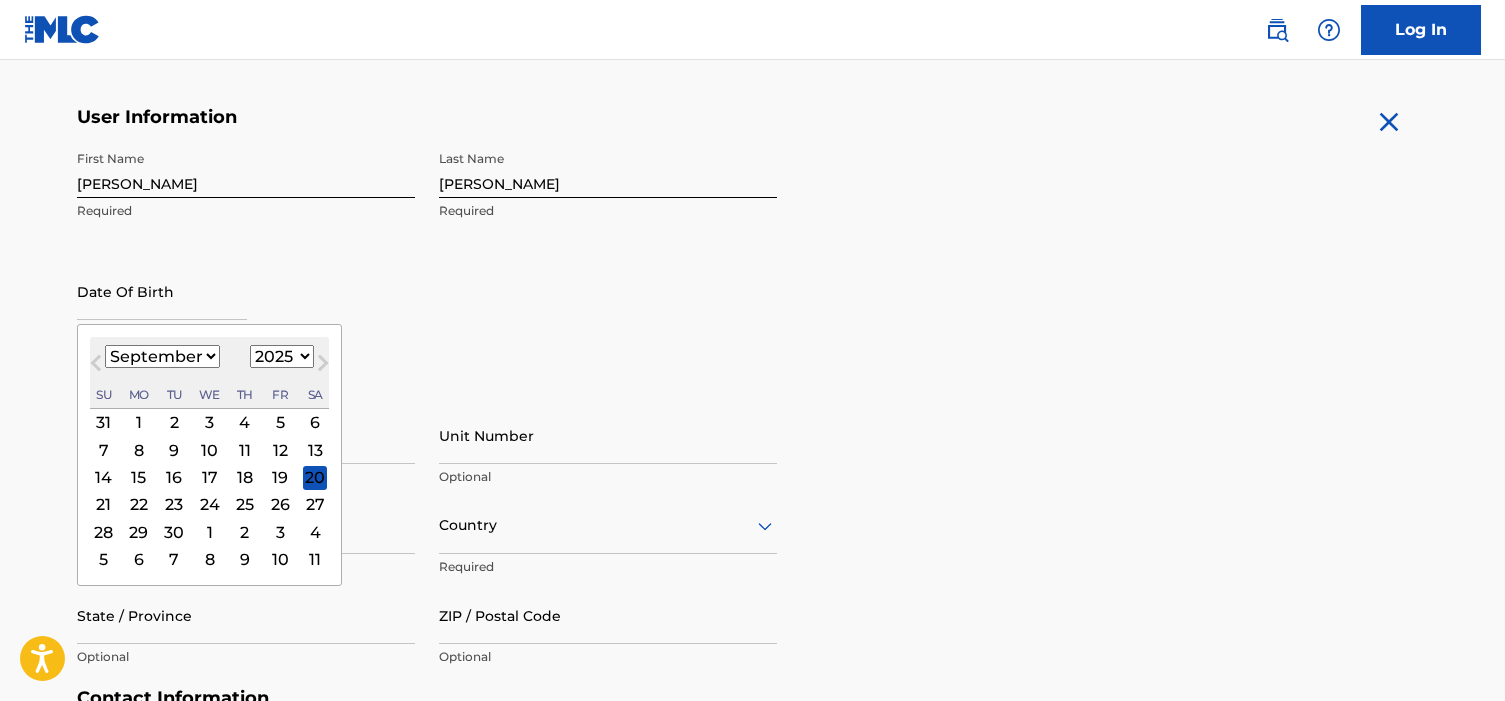 click on "1899 1900 1901 1902 1903 1904 1905 1906 1907 1908 1909 1910 1911 1912 1913 1914 1915 1916 1917 1918 1919 1920 1921 1922 1923 1924 1925 1926 1927 1928 1929 1930 1931 1932 1933 1934 1935 1936 1937 1938 1939 1940 1941 1942 1943 1944 1945 1946 1947 1948 1949 1950 1951 1952 1953 1954 1955 1956 1957 1958 1959 1960 1961 1962 1963 1964 1965 1966 1967 1968 1969 1970 1971 1972 1973 1974 1975 1976 1977 1978 1979 1980 1981 1982 1983 1984 1985 1986 1987 1988 1989 1990 1991 1992 1993 1994 1995 1996 1997 1998 1999 2000 2001 2002 2003 2004 2005 2006 2007 2008 2009 2010 2011 2012 2013 2014 2015 2016 2017 2018 2019 2020 2021 2022 2023 2024 2025 2026 2027 2028 2029 2030 2031 2032 2033 2034 2035 2036 2037 2038 2039 2040 2041 2042 2043 2044 2045 2046 2047 2048 2049 2050 2051 2052 2053 2054 2055 2056 2057 2058 2059 2060 2061 2062 2063 2064 2065 2066 2067 2068 2069 2070 2071 2072 2073 2074 2075 2076 2077 2078 2079 2080 2081 2082 2083 2084 2085 2086 2087 2088 2089 2090 2091 2092 2093 2094 2095 2096 2097 2098 2099 2100" at bounding box center (282, 356) 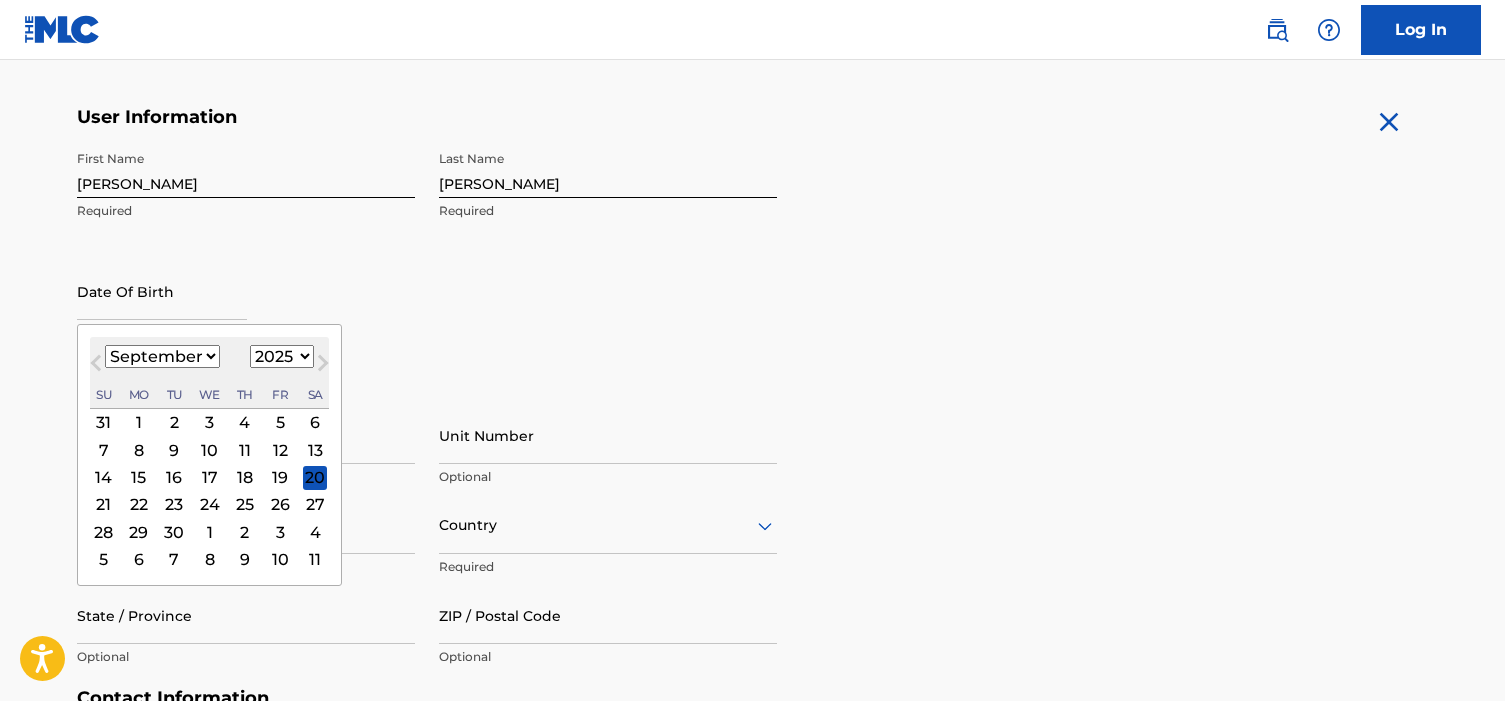 click on "1899 1900 1901 1902 1903 1904 1905 1906 1907 1908 1909 1910 1911 1912 1913 1914 1915 1916 1917 1918 1919 1920 1921 1922 1923 1924 1925 1926 1927 1928 1929 1930 1931 1932 1933 1934 1935 1936 1937 1938 1939 1940 1941 1942 1943 1944 1945 1946 1947 1948 1949 1950 1951 1952 1953 1954 1955 1956 1957 1958 1959 1960 1961 1962 1963 1964 1965 1966 1967 1968 1969 1970 1971 1972 1973 1974 1975 1976 1977 1978 1979 1980 1981 1982 1983 1984 1985 1986 1987 1988 1989 1990 1991 1992 1993 1994 1995 1996 1997 1998 1999 2000 2001 2002 2003 2004 2005 2006 2007 2008 2009 2010 2011 2012 2013 2014 2015 2016 2017 2018 2019 2020 2021 2022 2023 2024 2025 2026 2027 2028 2029 2030 2031 2032 2033 2034 2035 2036 2037 2038 2039 2040 2041 2042 2043 2044 2045 2046 2047 2048 2049 2050 2051 2052 2053 2054 2055 2056 2057 2058 2059 2060 2061 2062 2063 2064 2065 2066 2067 2068 2069 2070 2071 2072 2073 2074 2075 2076 2077 2078 2079 2080 2081 2082 2083 2084 2085 2086 2087 2088 2089 2090 2091 2092 2093 2094 2095 2096 2097 2098 2099 2100" at bounding box center [282, 356] 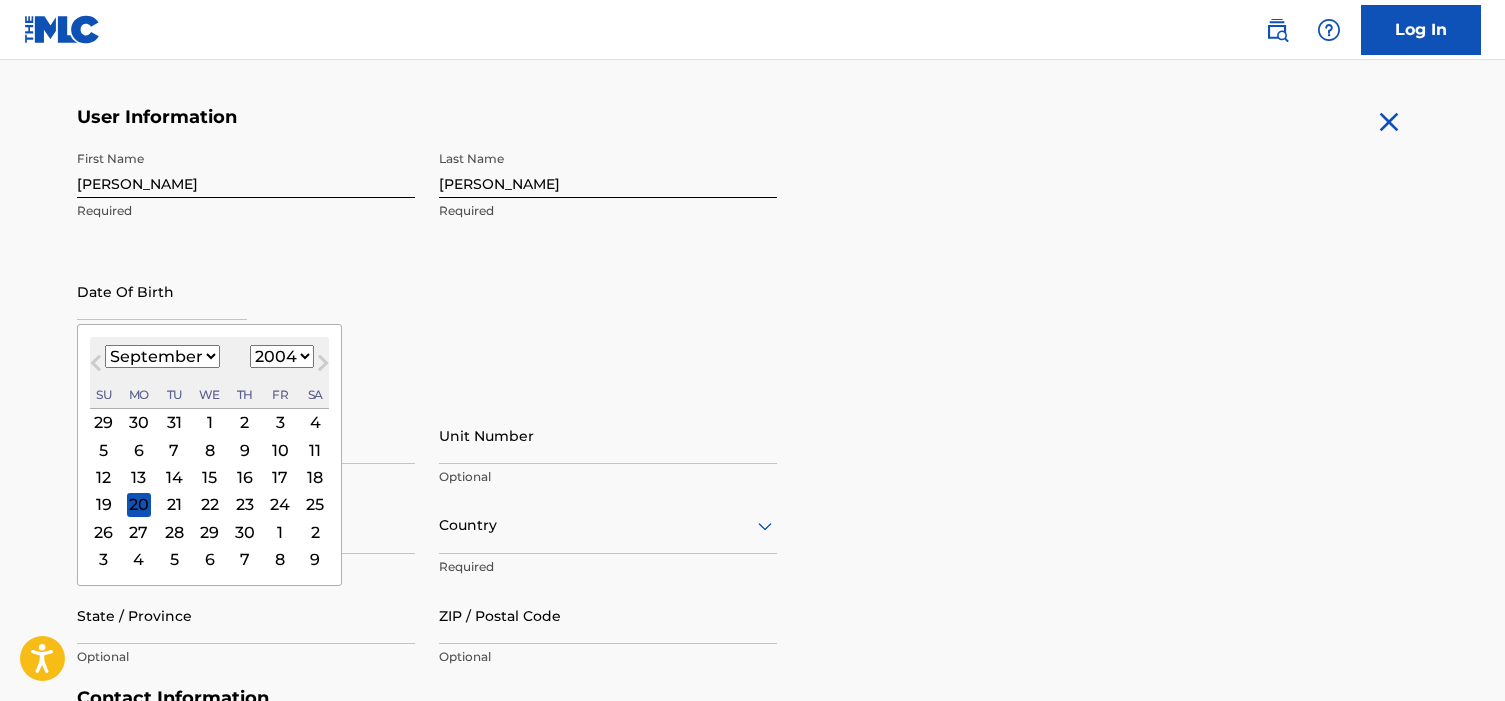 click on "26" at bounding box center [103, 532] 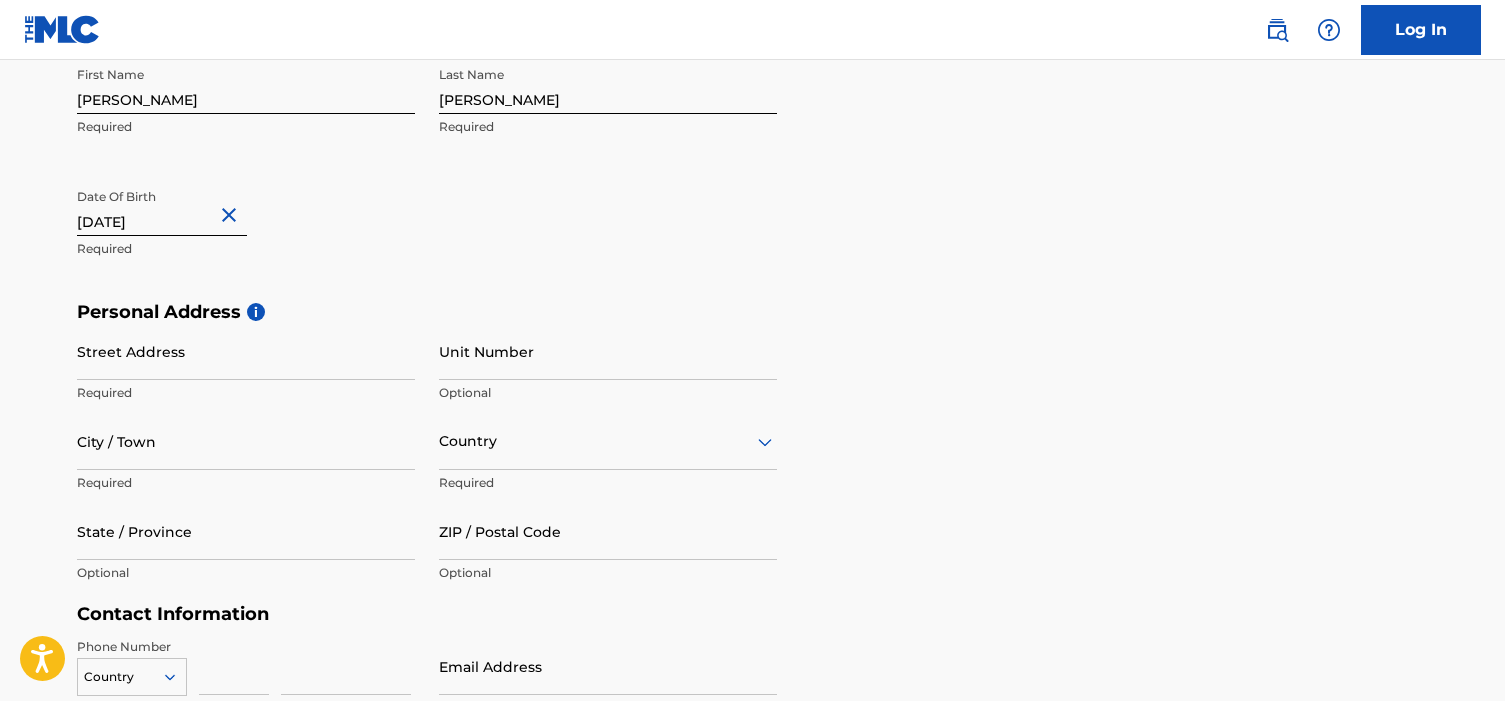 scroll, scrollTop: 461, scrollLeft: 0, axis: vertical 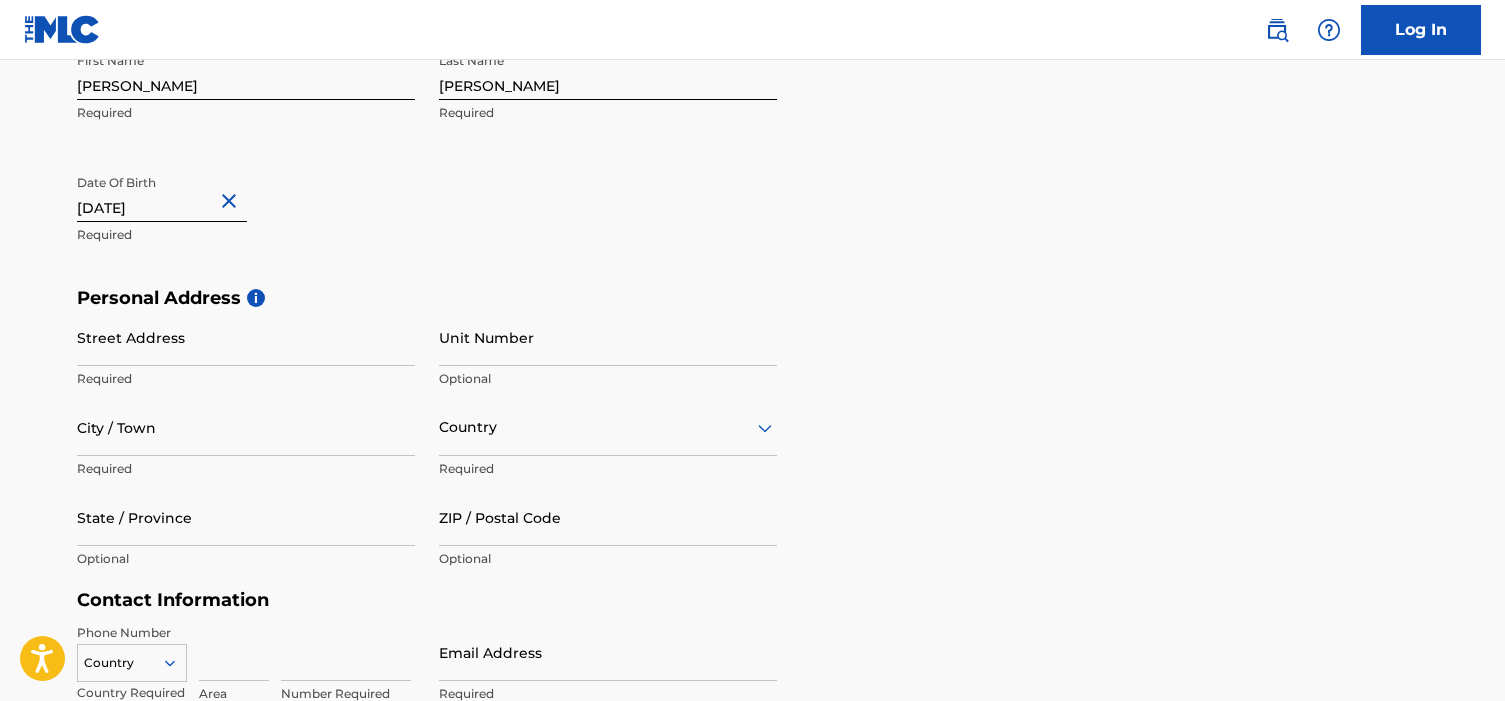 click on "Street Address" at bounding box center (246, 337) 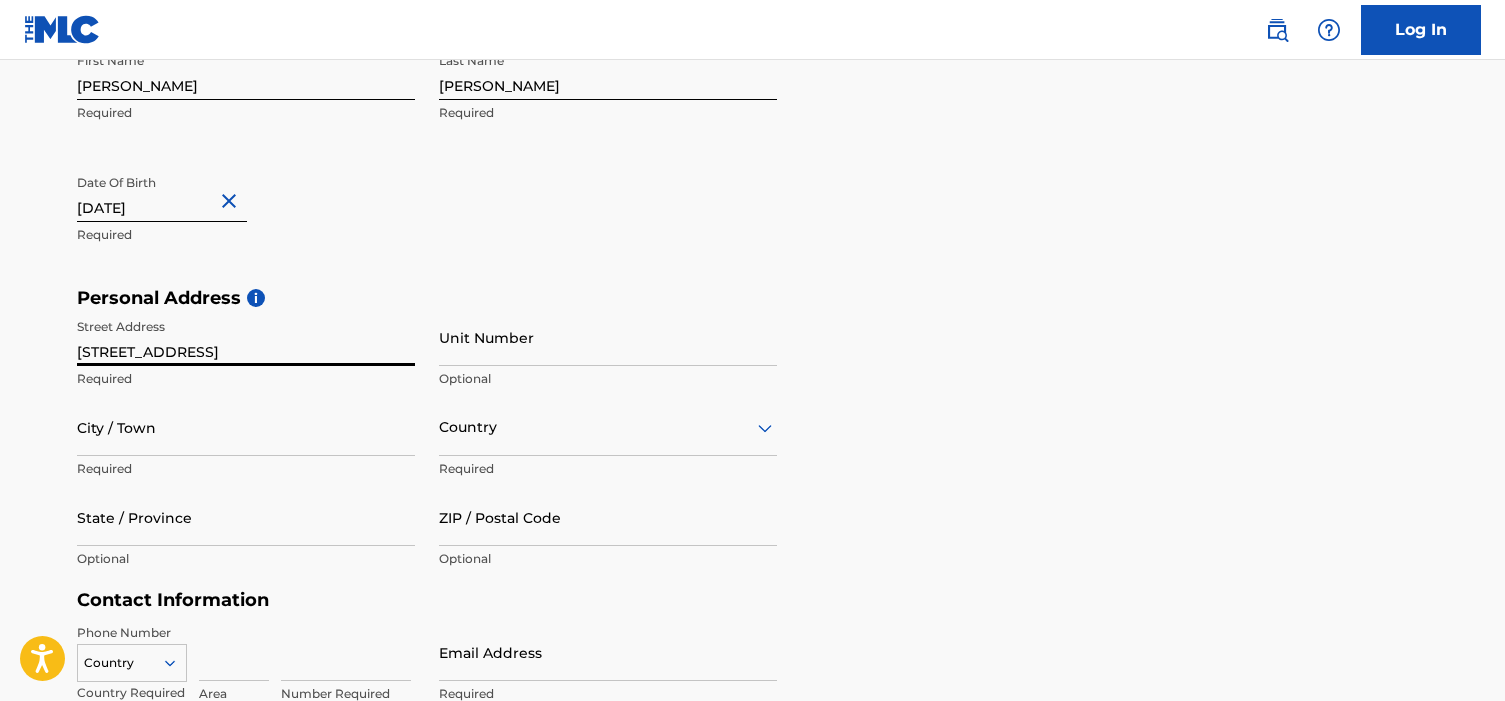 type on "[STREET_ADDRESS]" 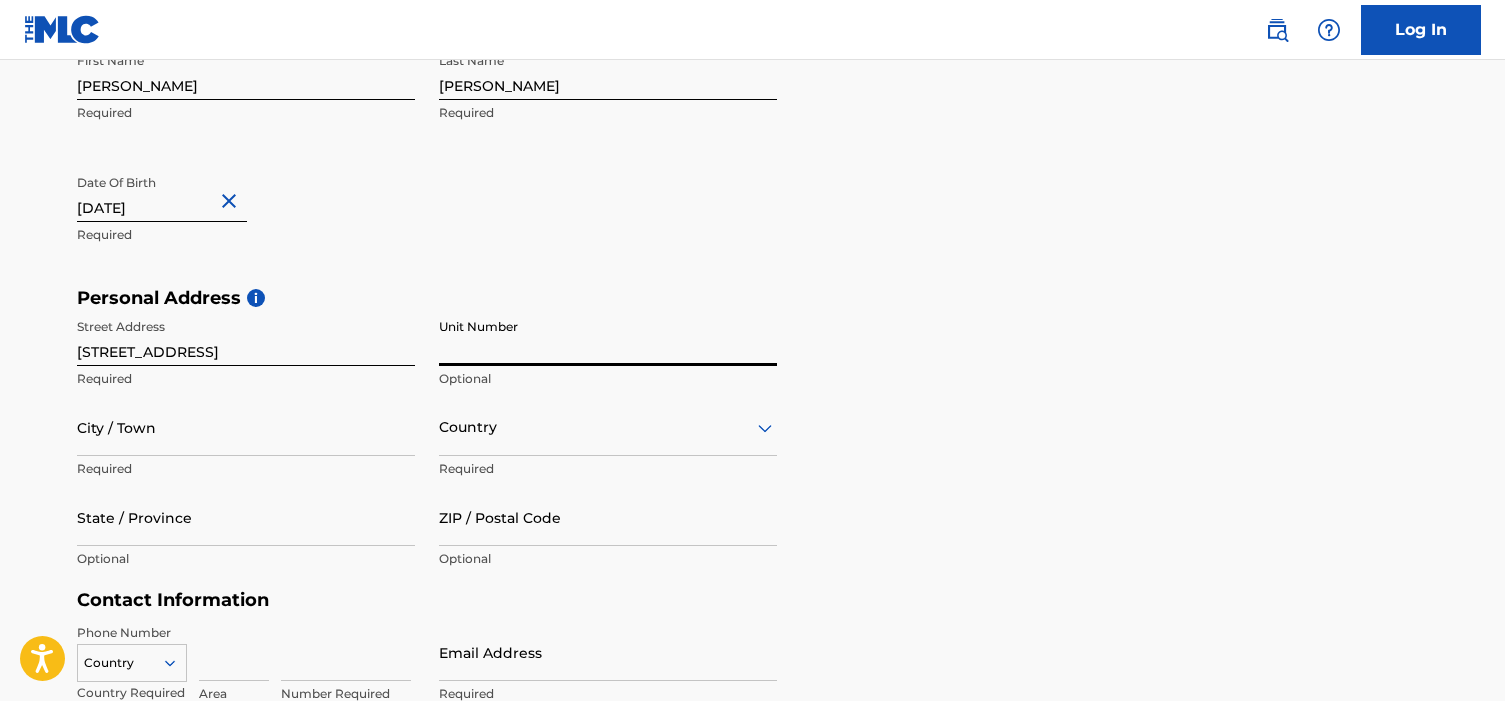 click on "City / Town" at bounding box center [246, 427] 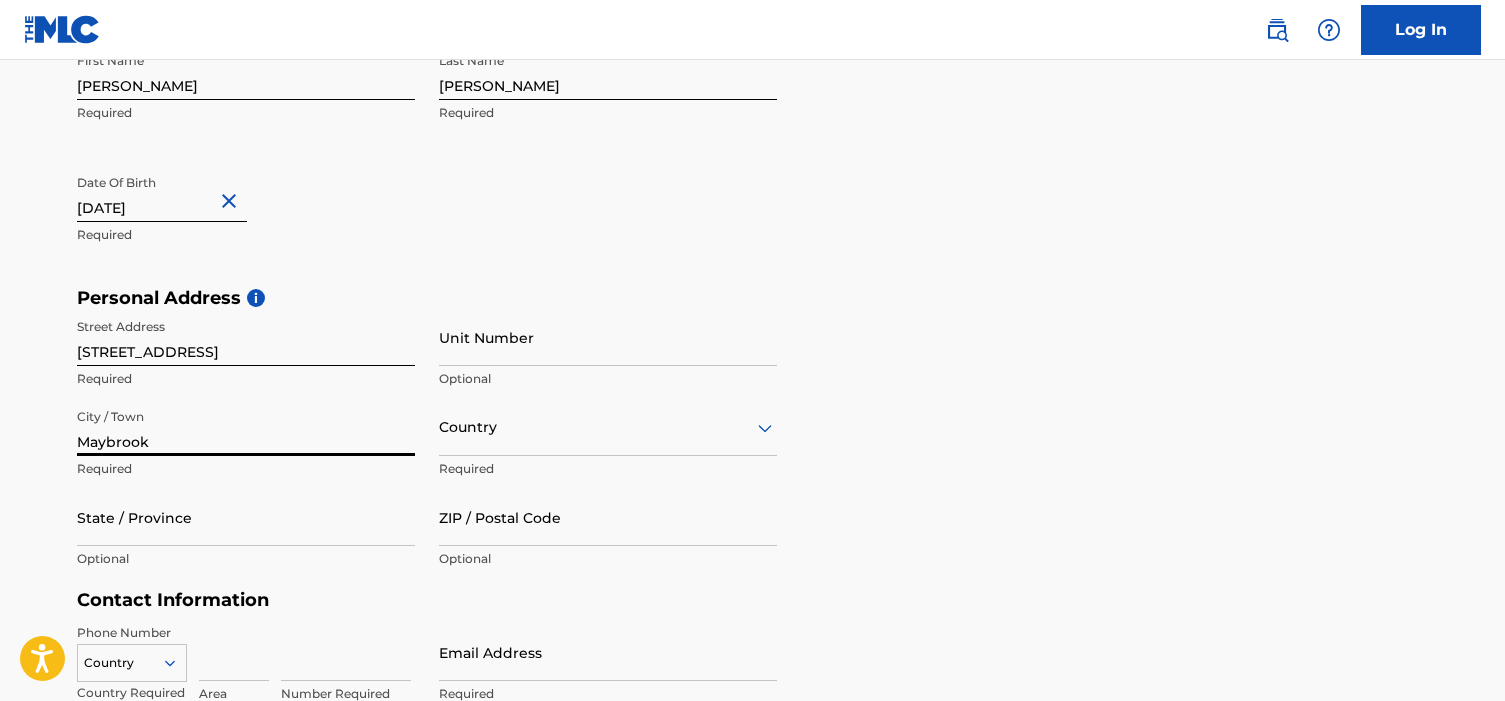 type on "Maybrook" 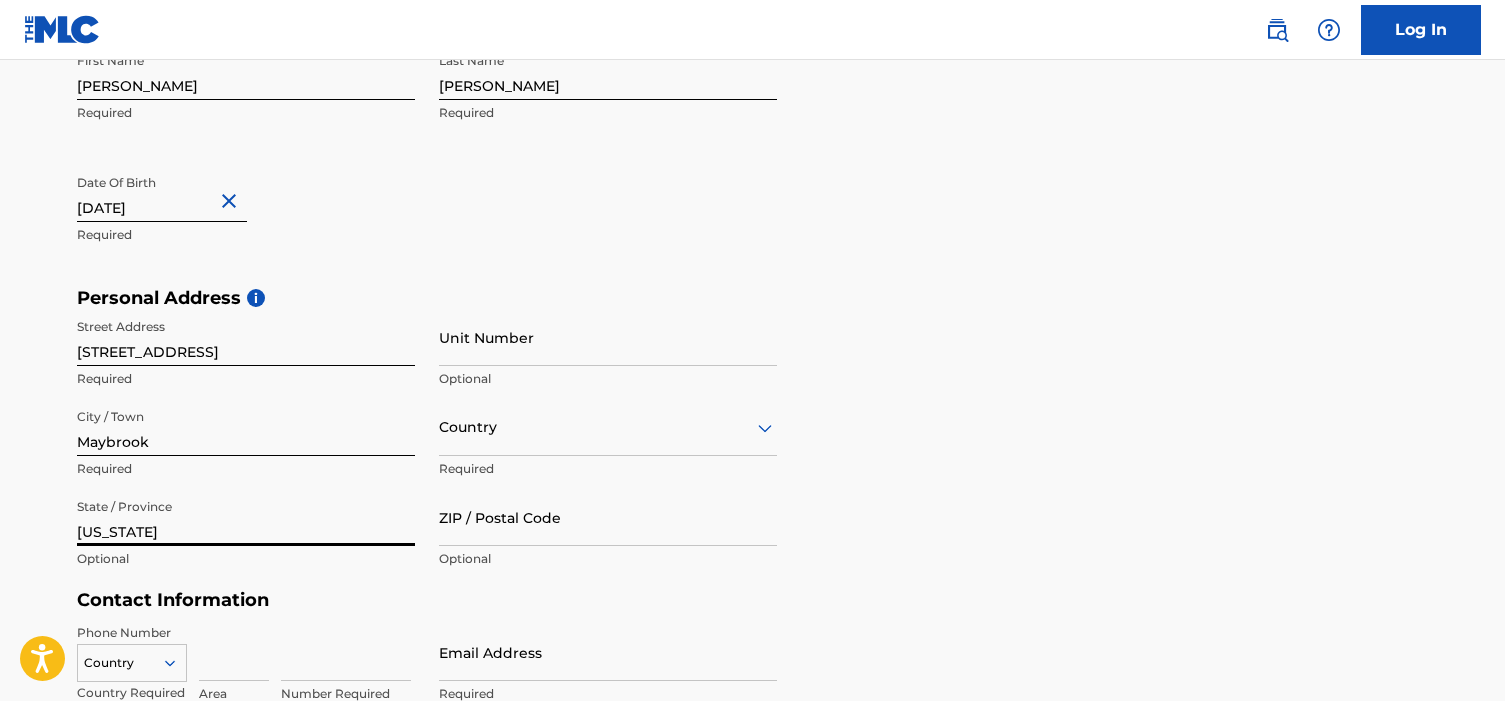 scroll, scrollTop: 486, scrollLeft: 0, axis: vertical 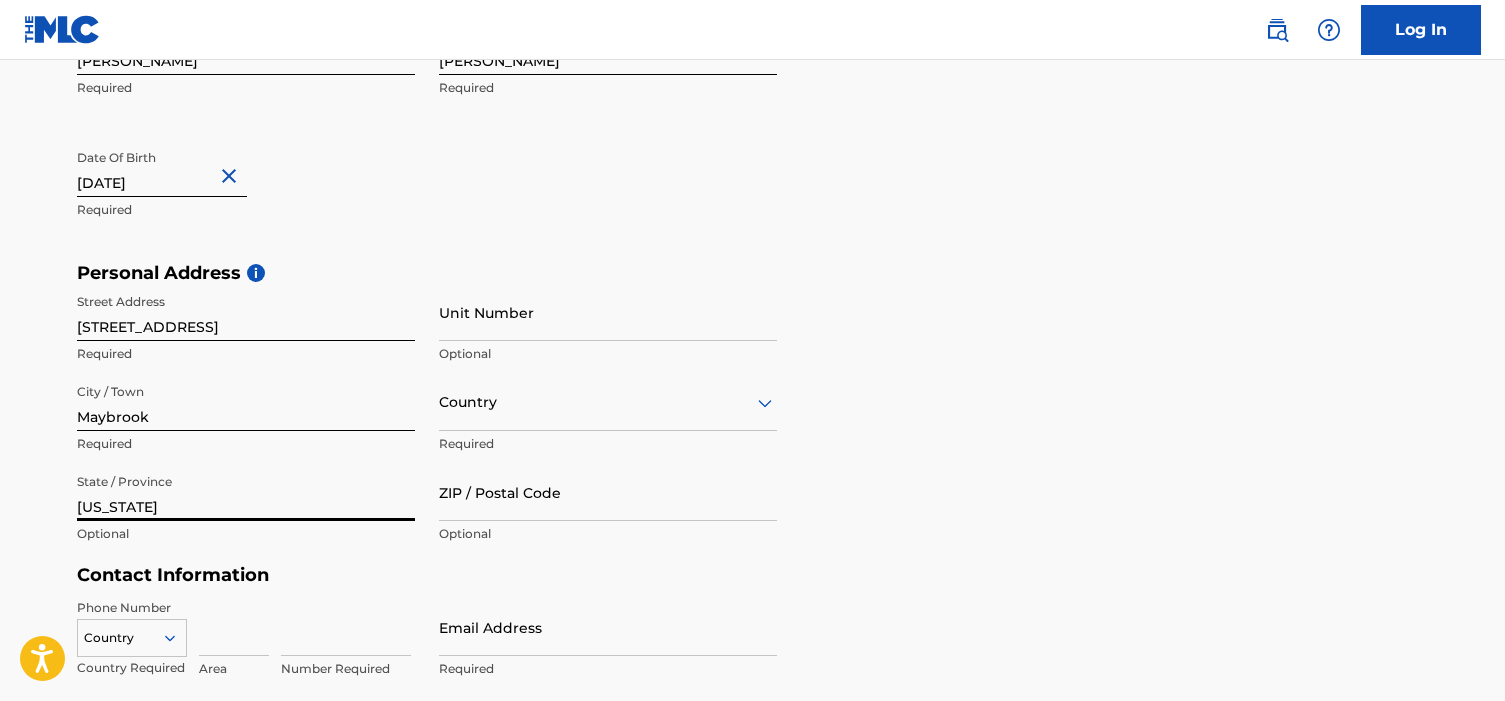 type on "[US_STATE]" 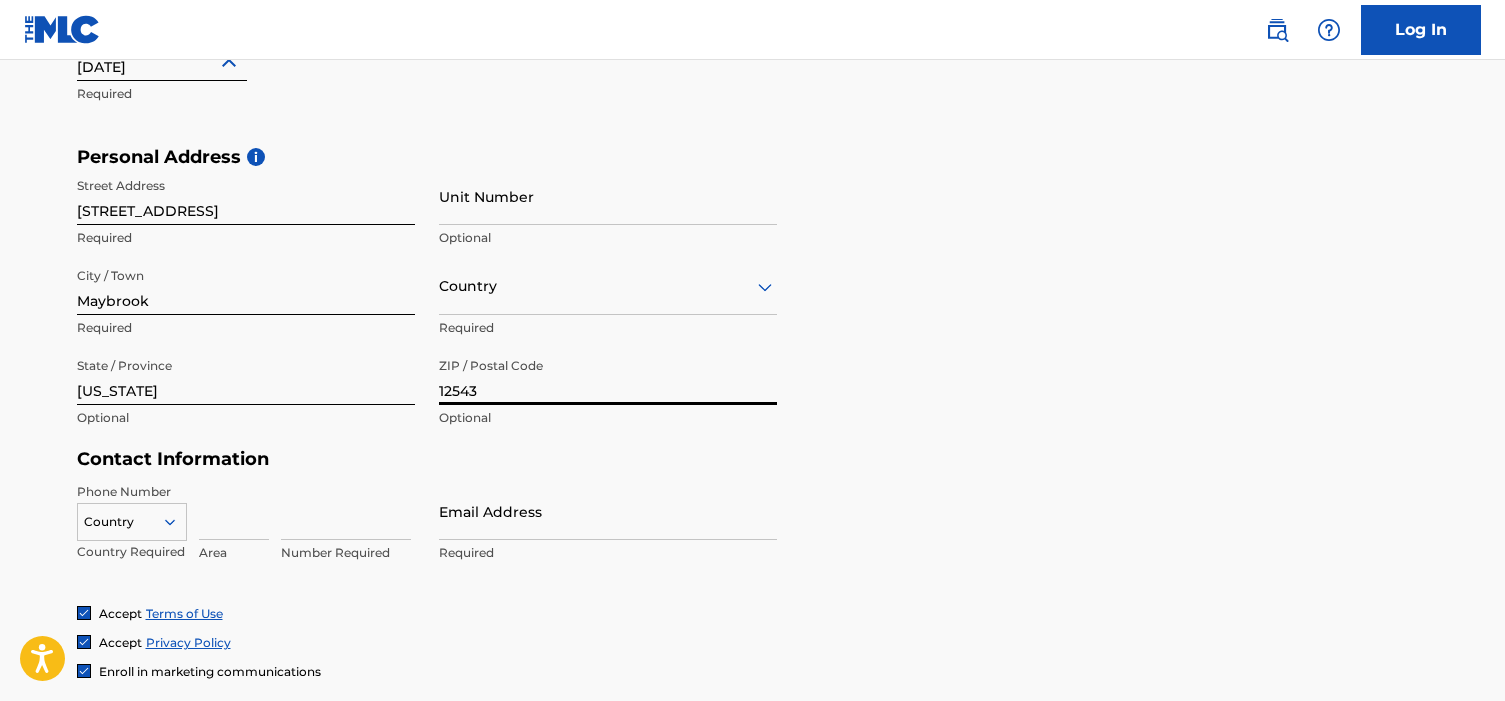 scroll, scrollTop: 613, scrollLeft: 0, axis: vertical 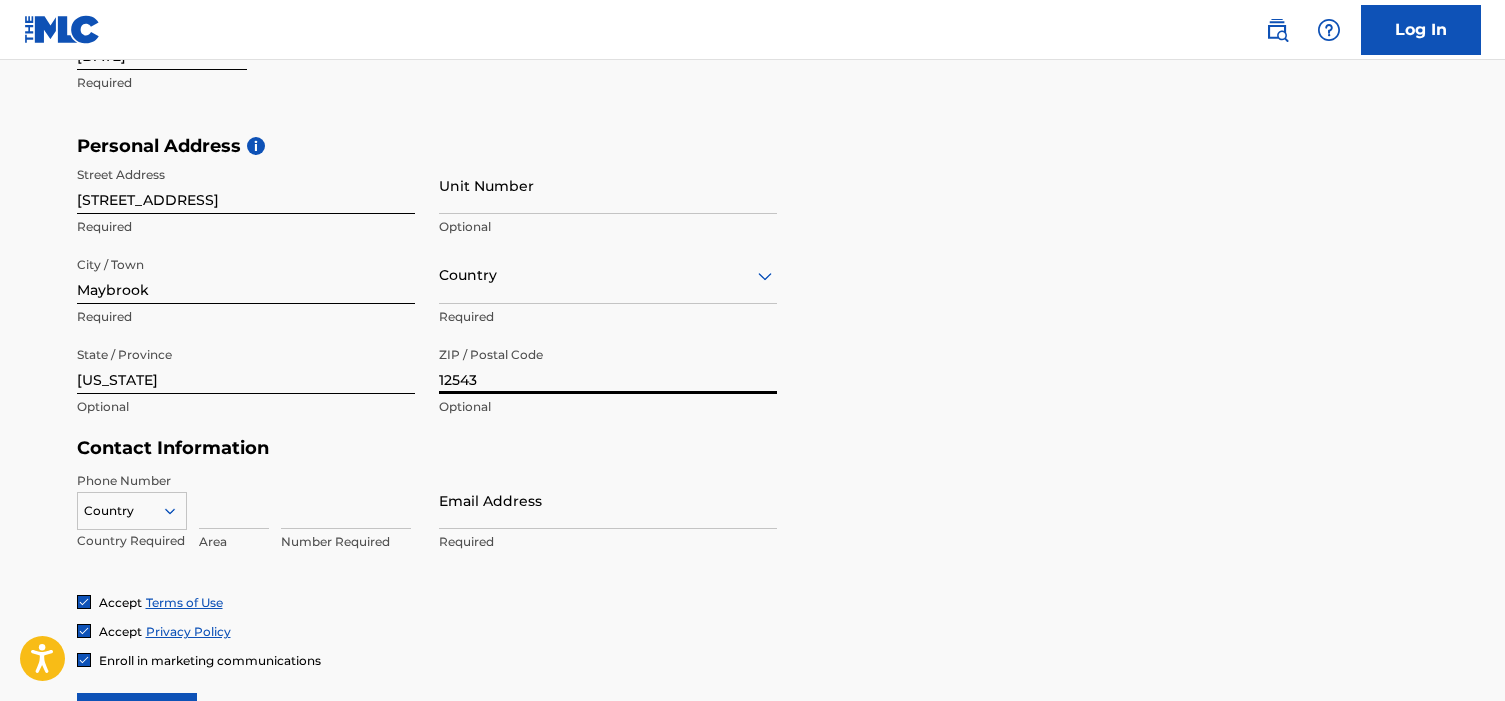 type on "12543" 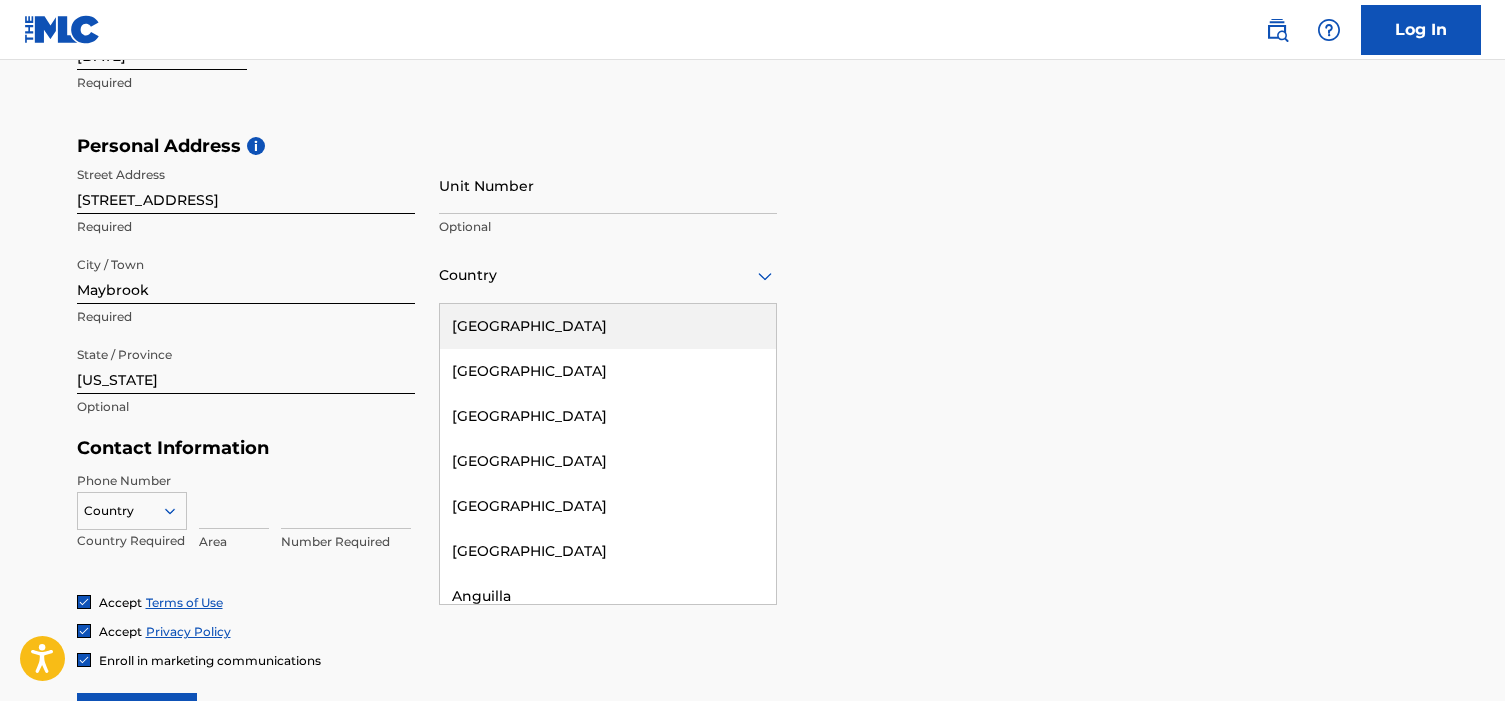 click on "[GEOGRAPHIC_DATA]" at bounding box center [608, 326] 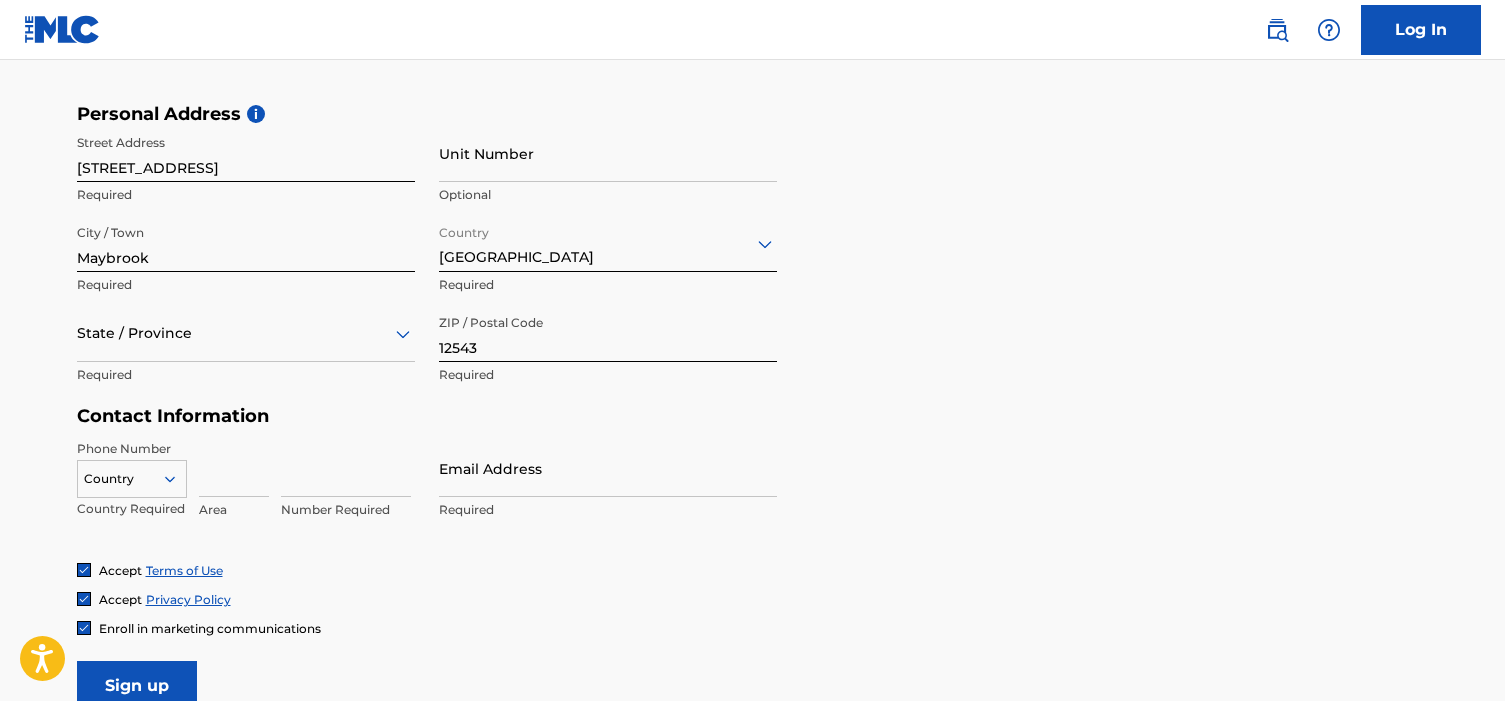 scroll, scrollTop: 647, scrollLeft: 0, axis: vertical 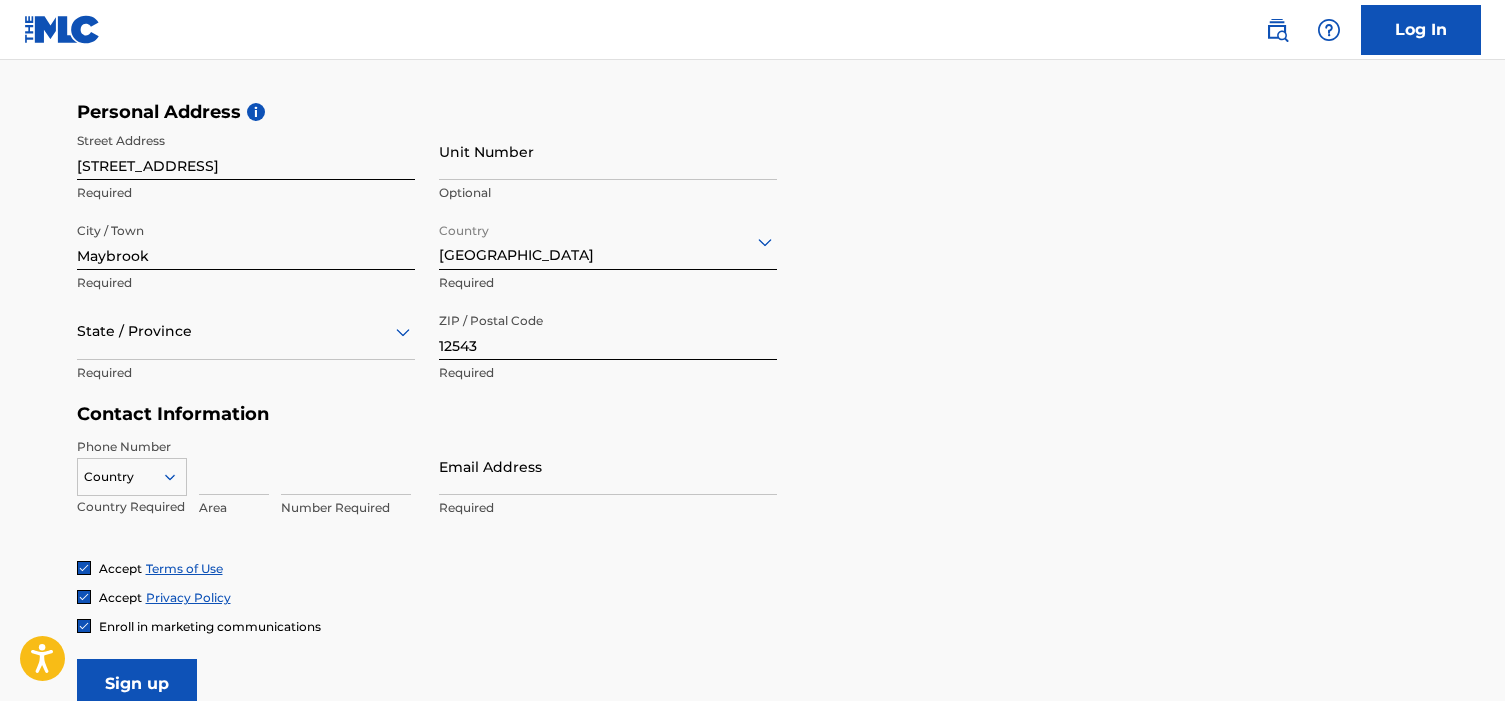click at bounding box center [246, 331] 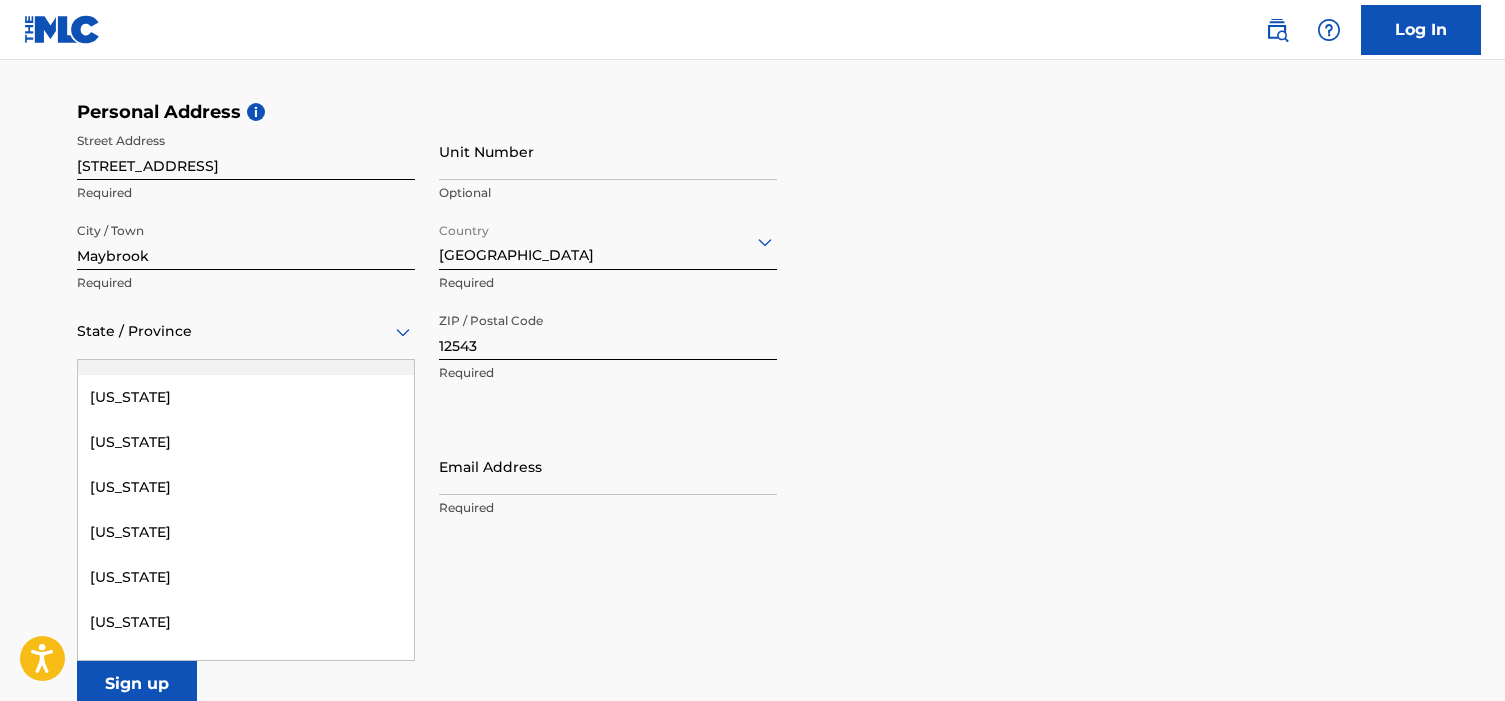 scroll, scrollTop: 1373, scrollLeft: 0, axis: vertical 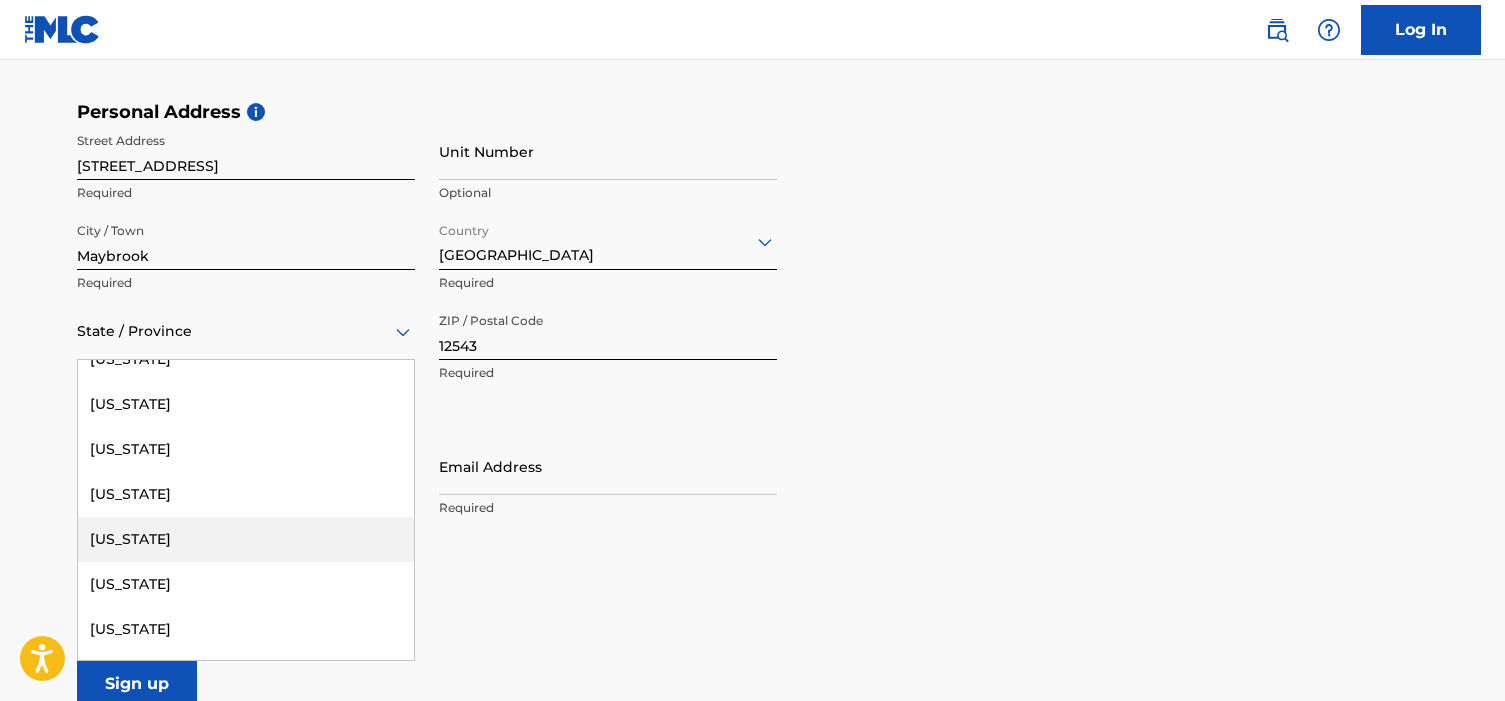 click on "[US_STATE]" at bounding box center [246, 539] 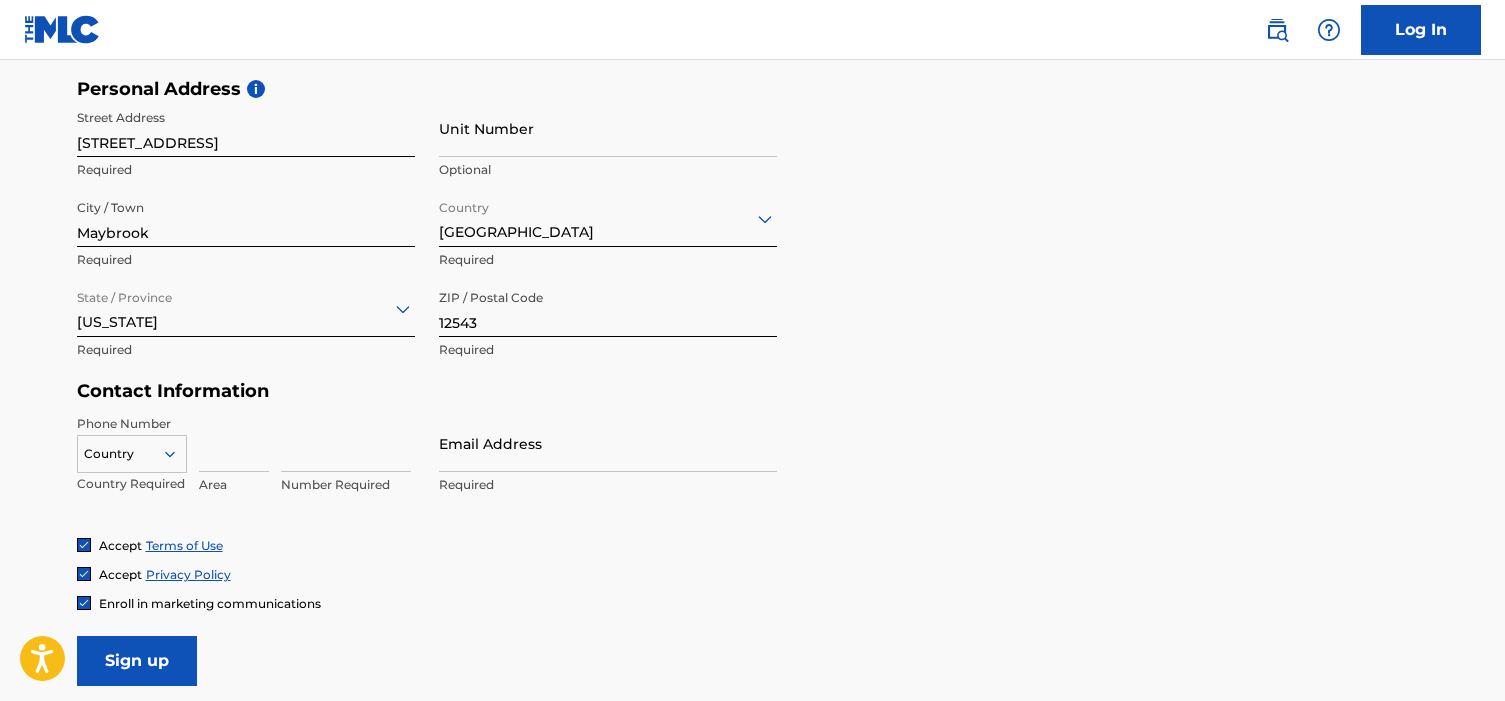 scroll, scrollTop: 697, scrollLeft: 0, axis: vertical 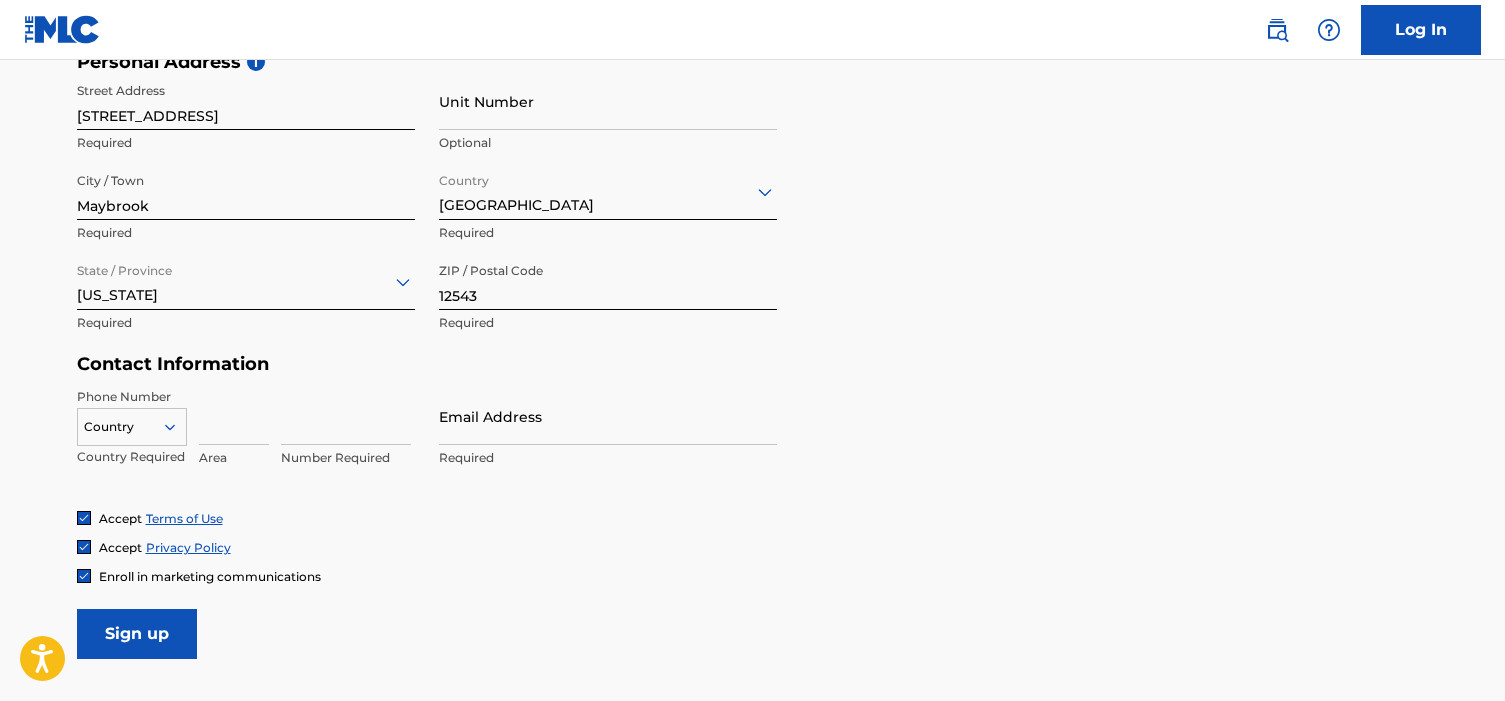 click on "Country" at bounding box center (132, 423) 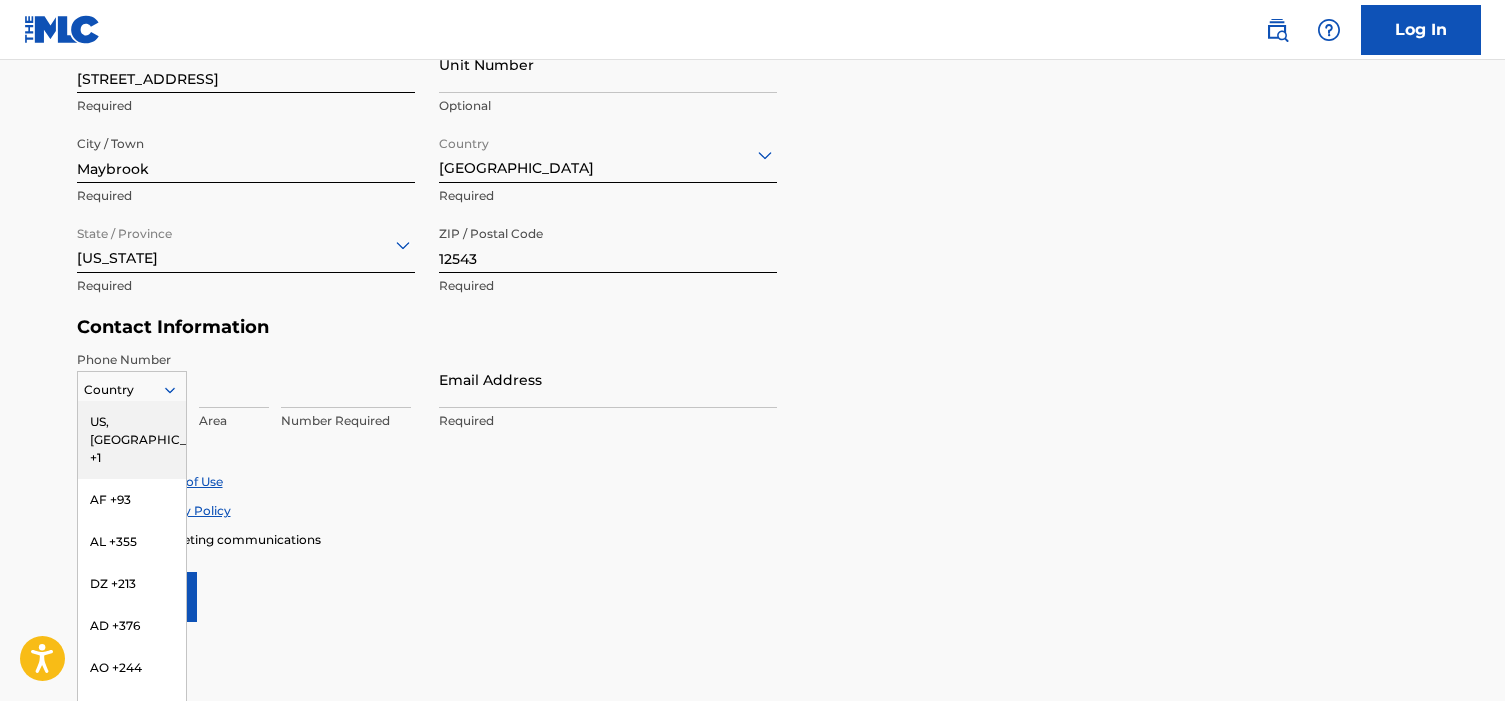 click at bounding box center [234, 379] 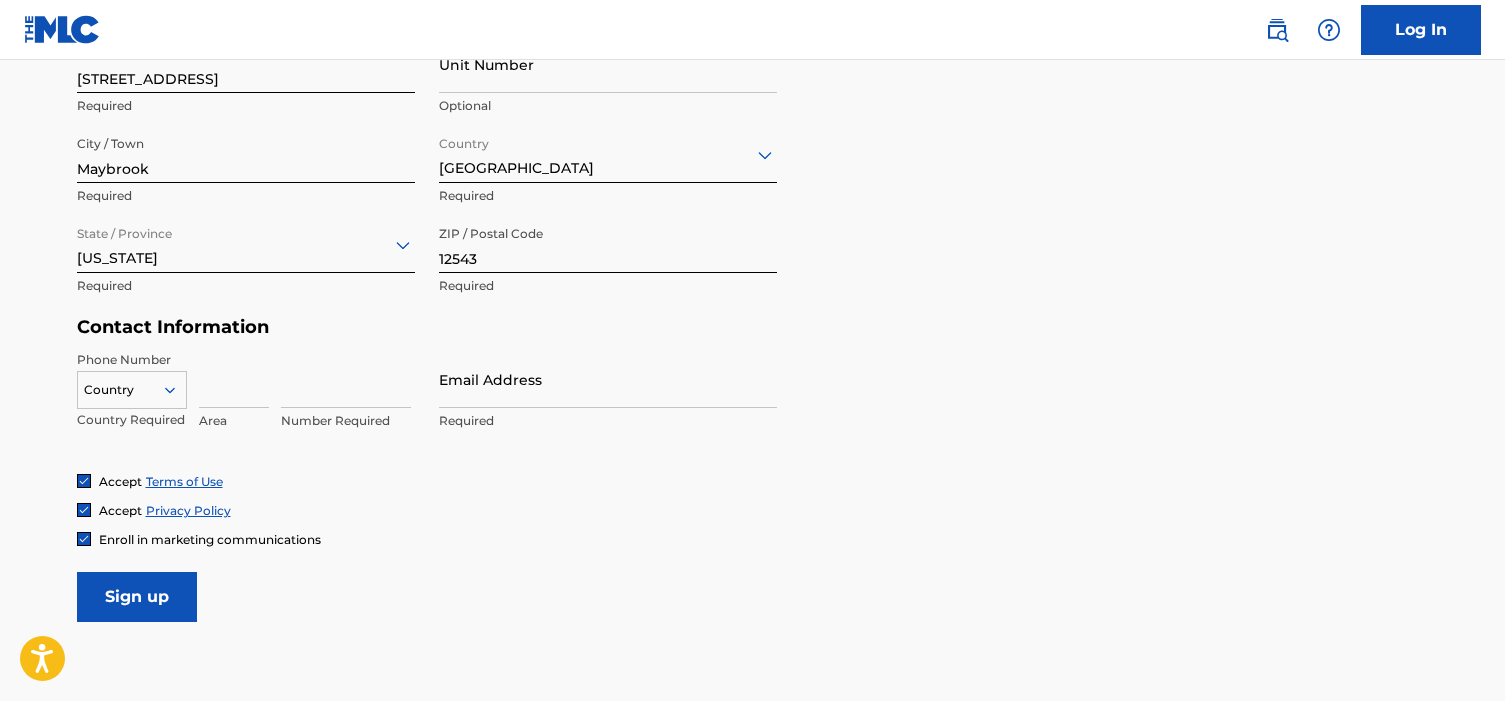 click at bounding box center (234, 379) 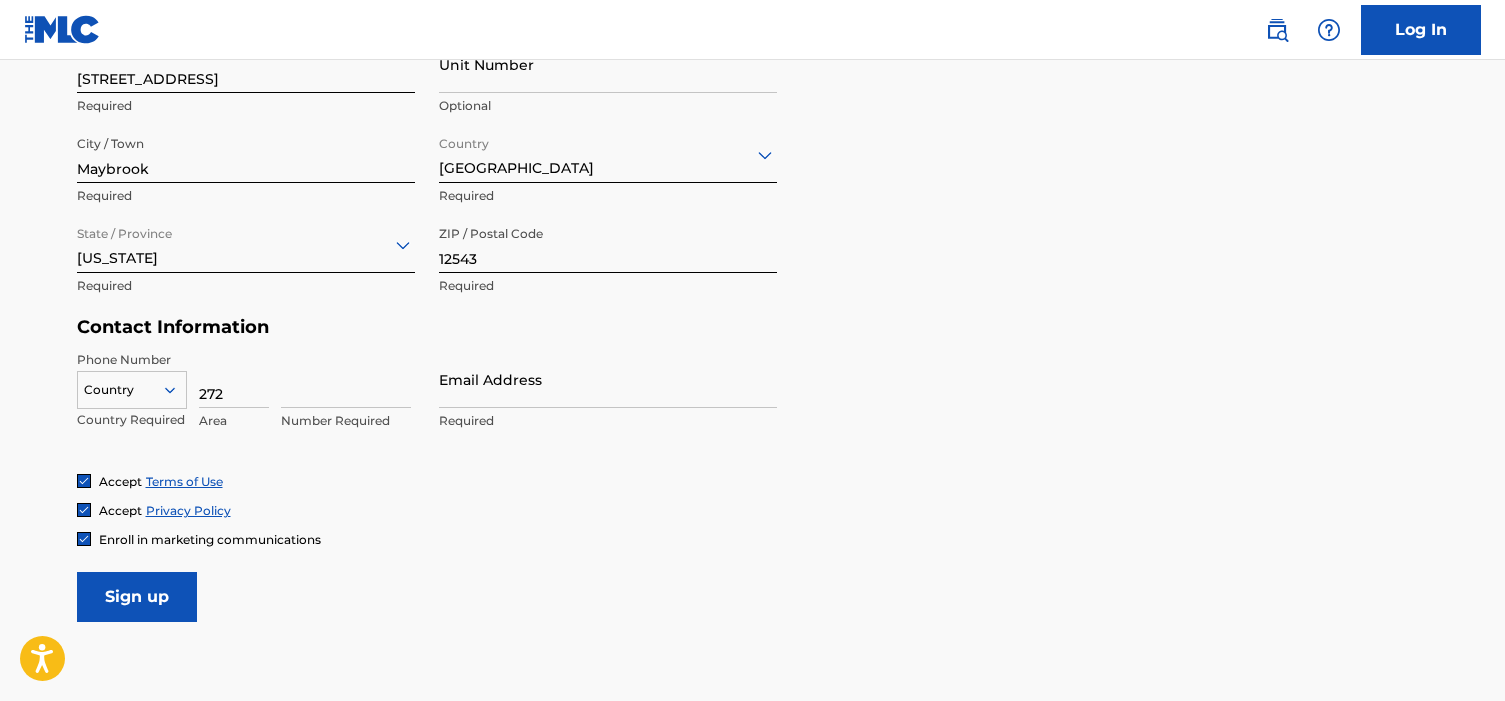 type on "272" 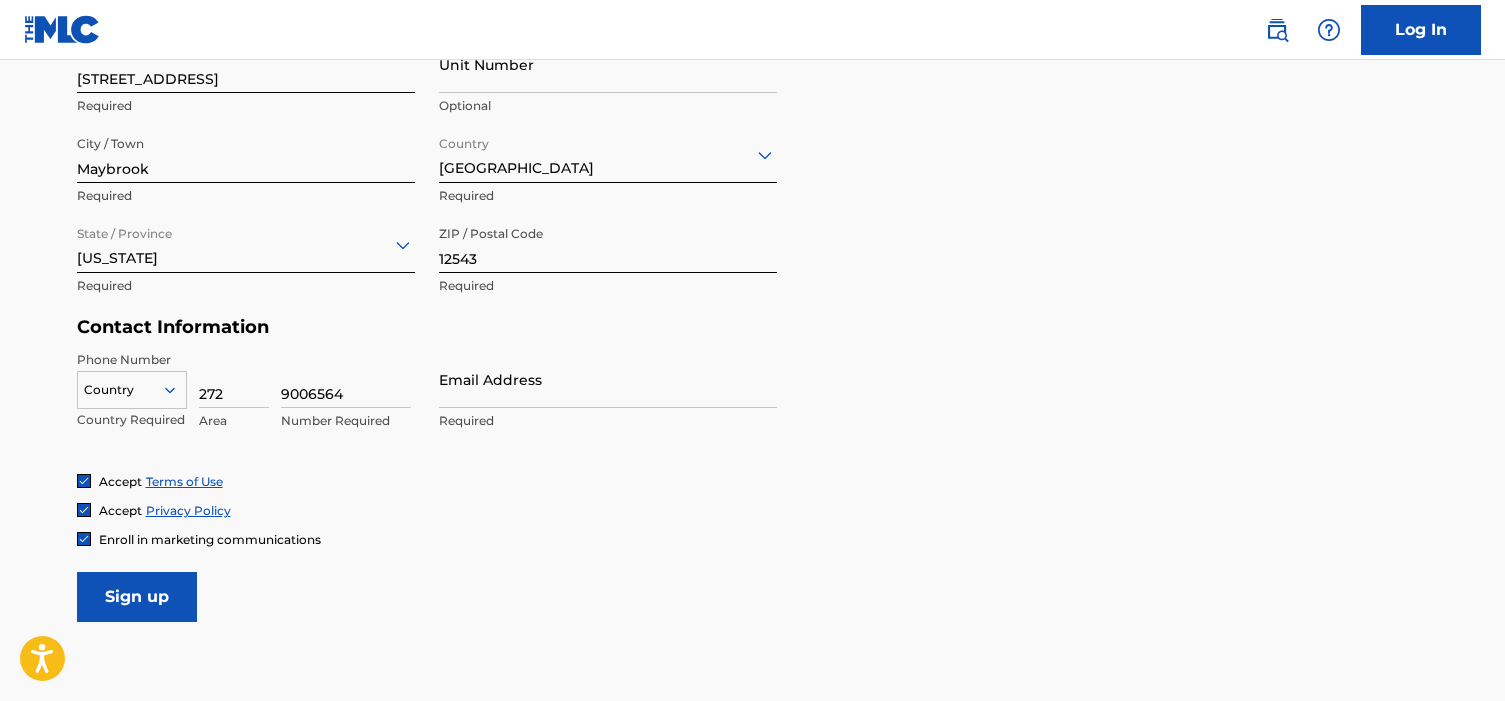 click on "9006564" at bounding box center [346, 379] 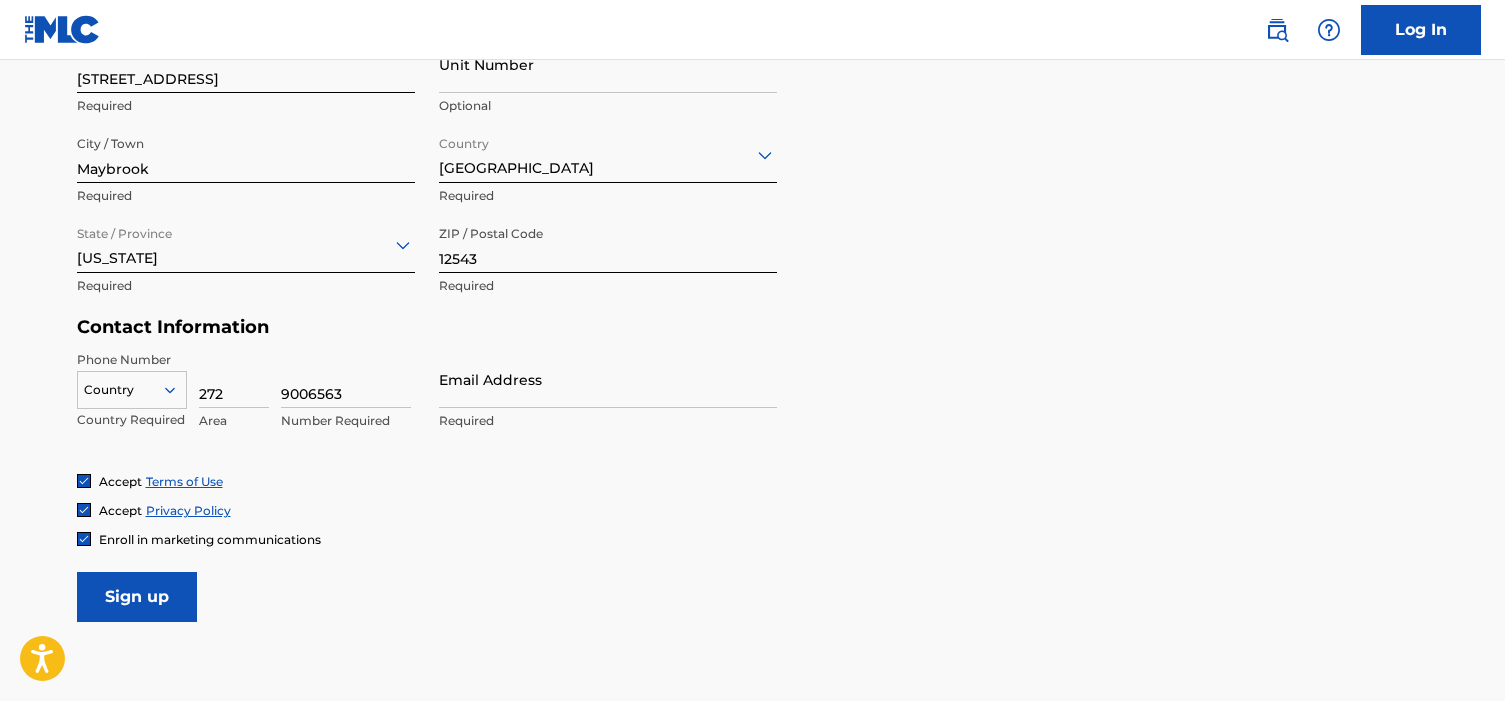 click on "Email Address" at bounding box center (608, 379) 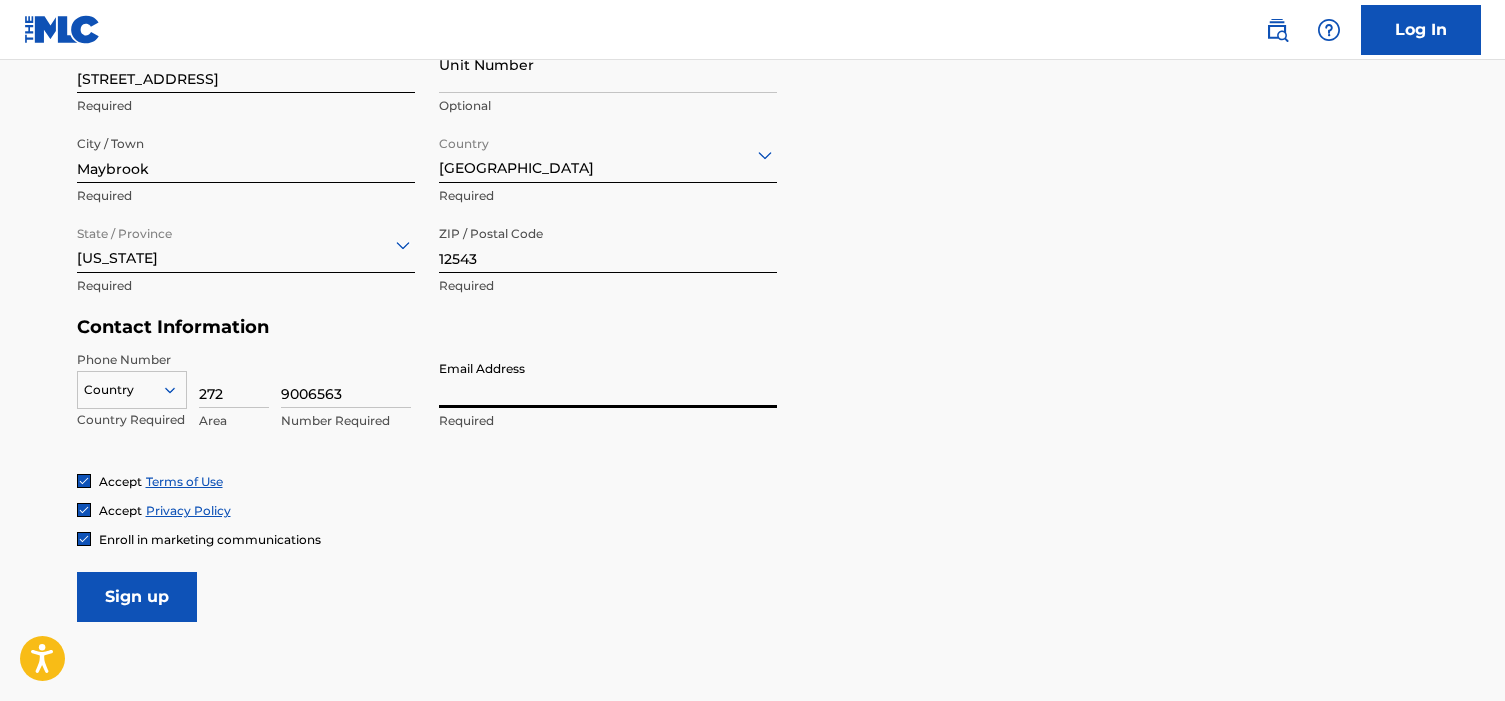 click on "9006563" at bounding box center (346, 379) 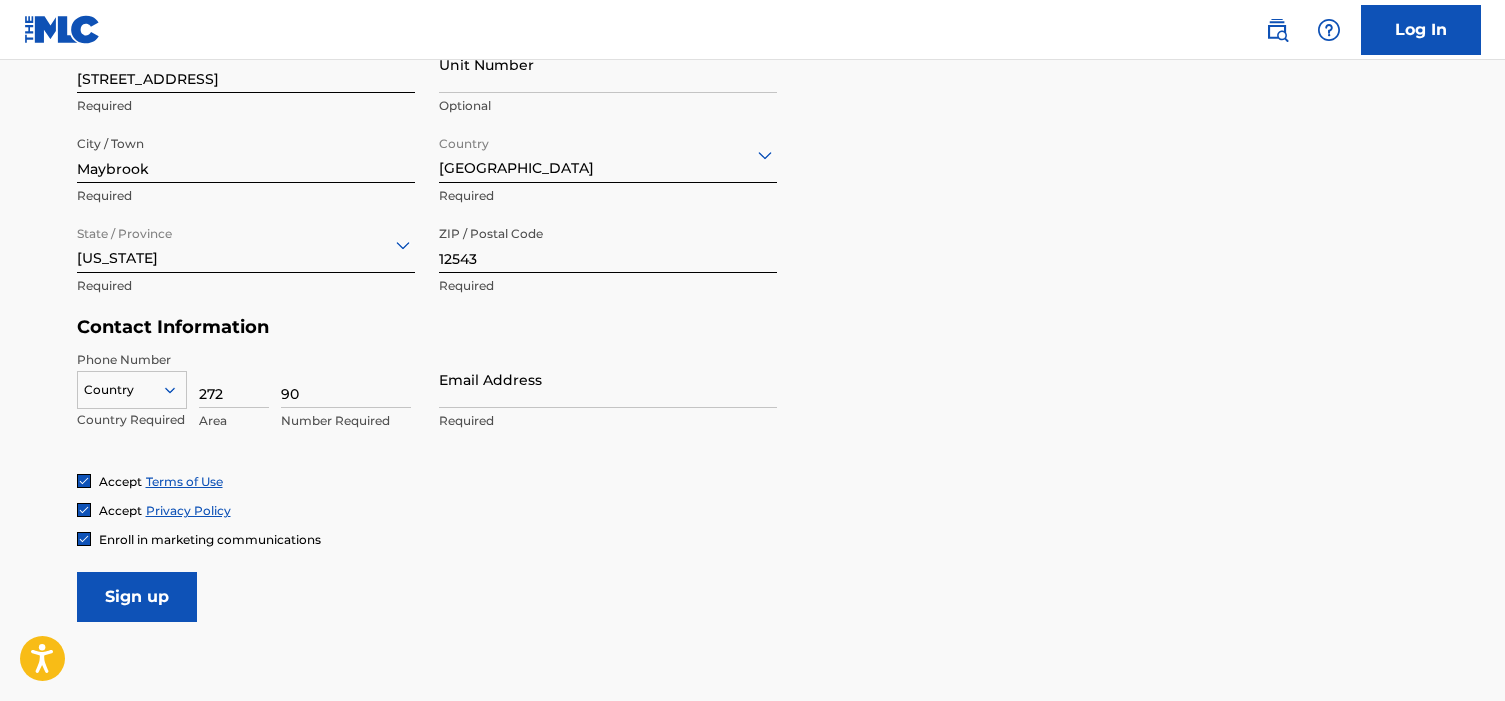 type on "9" 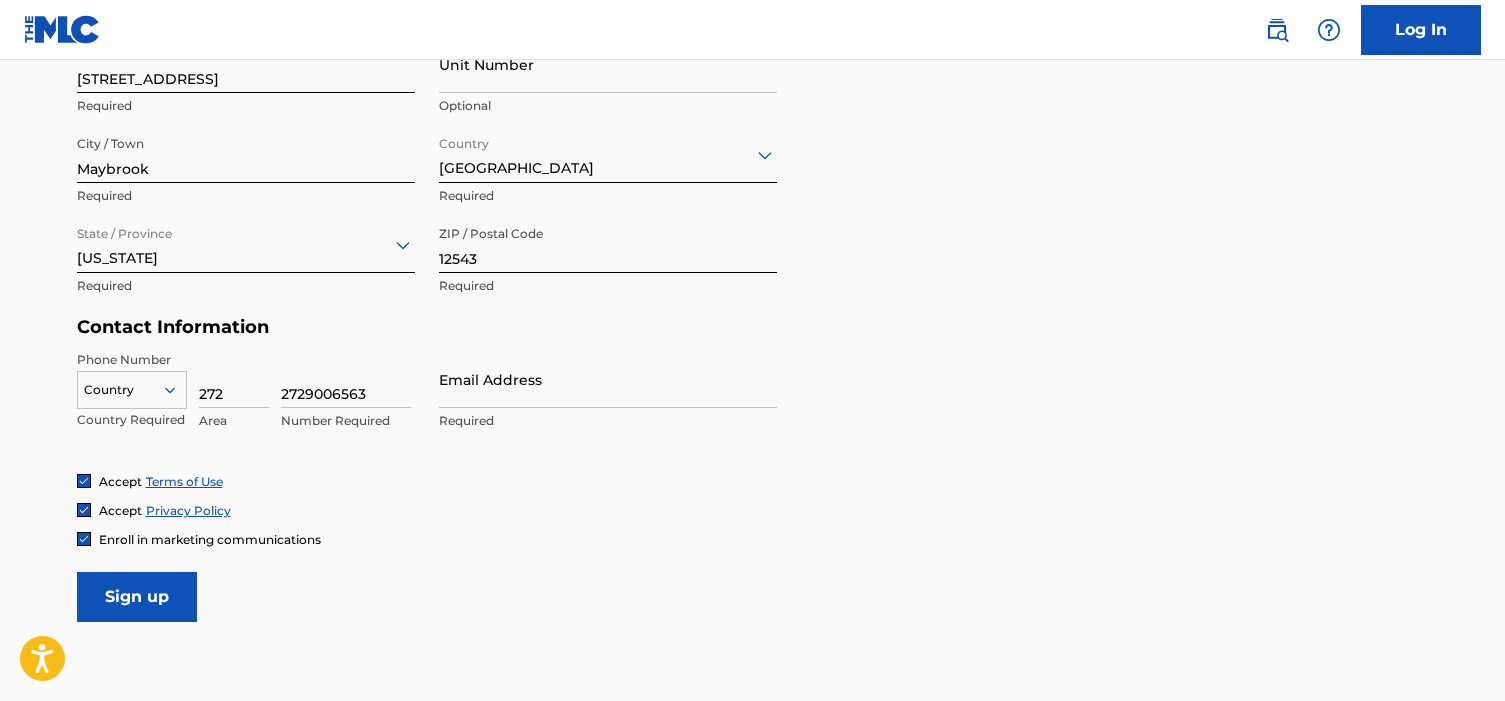 click on "Email Address" at bounding box center (608, 379) 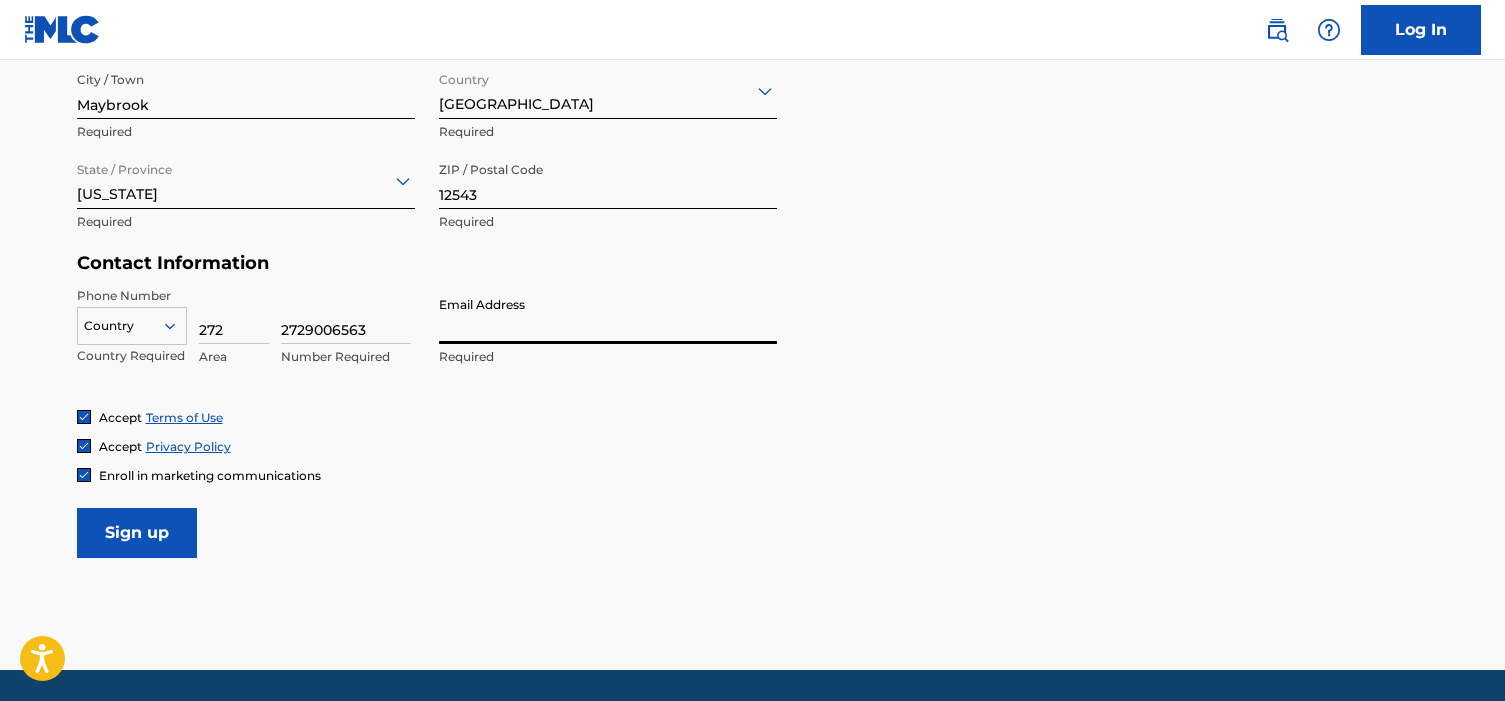 scroll, scrollTop: 816, scrollLeft: 0, axis: vertical 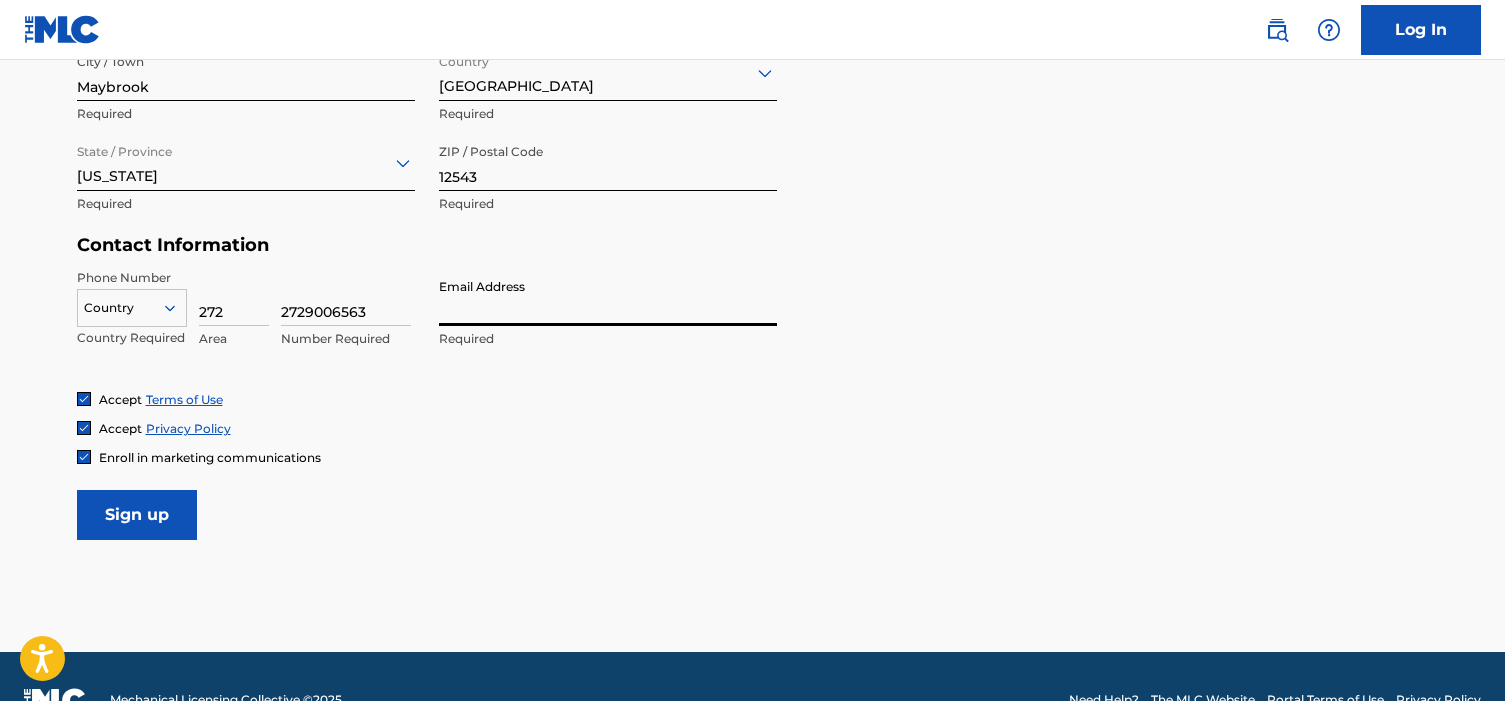 click on "2729006563" at bounding box center [346, 297] 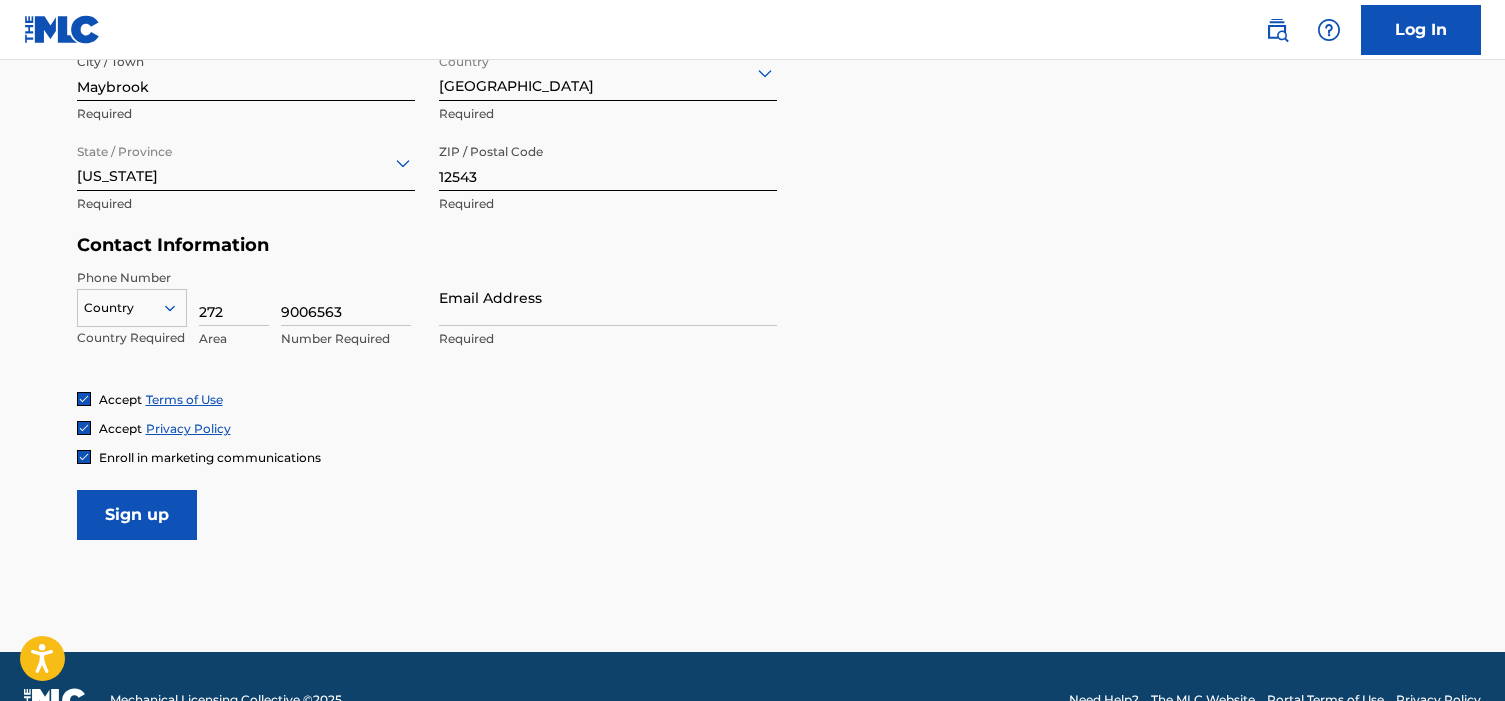 type on "9006563" 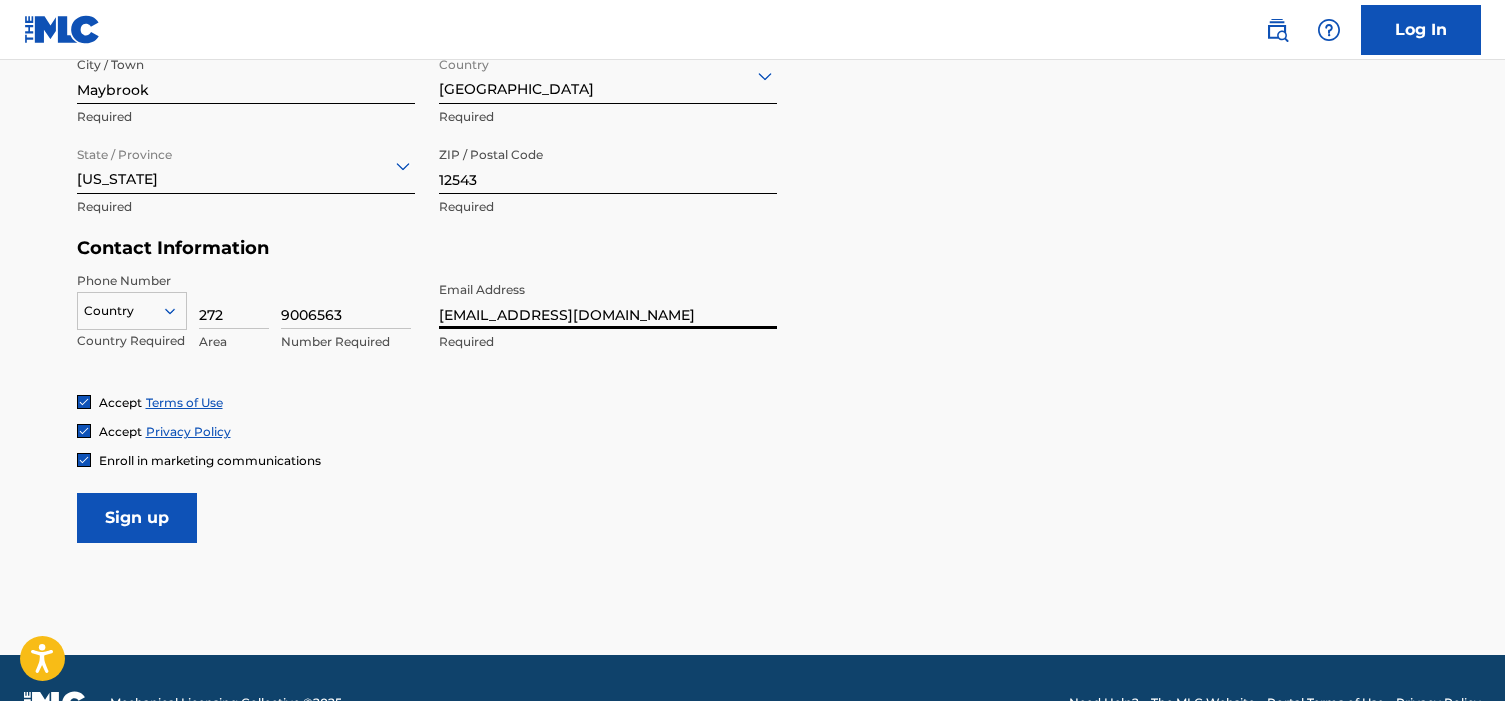 scroll, scrollTop: 862, scrollLeft: 0, axis: vertical 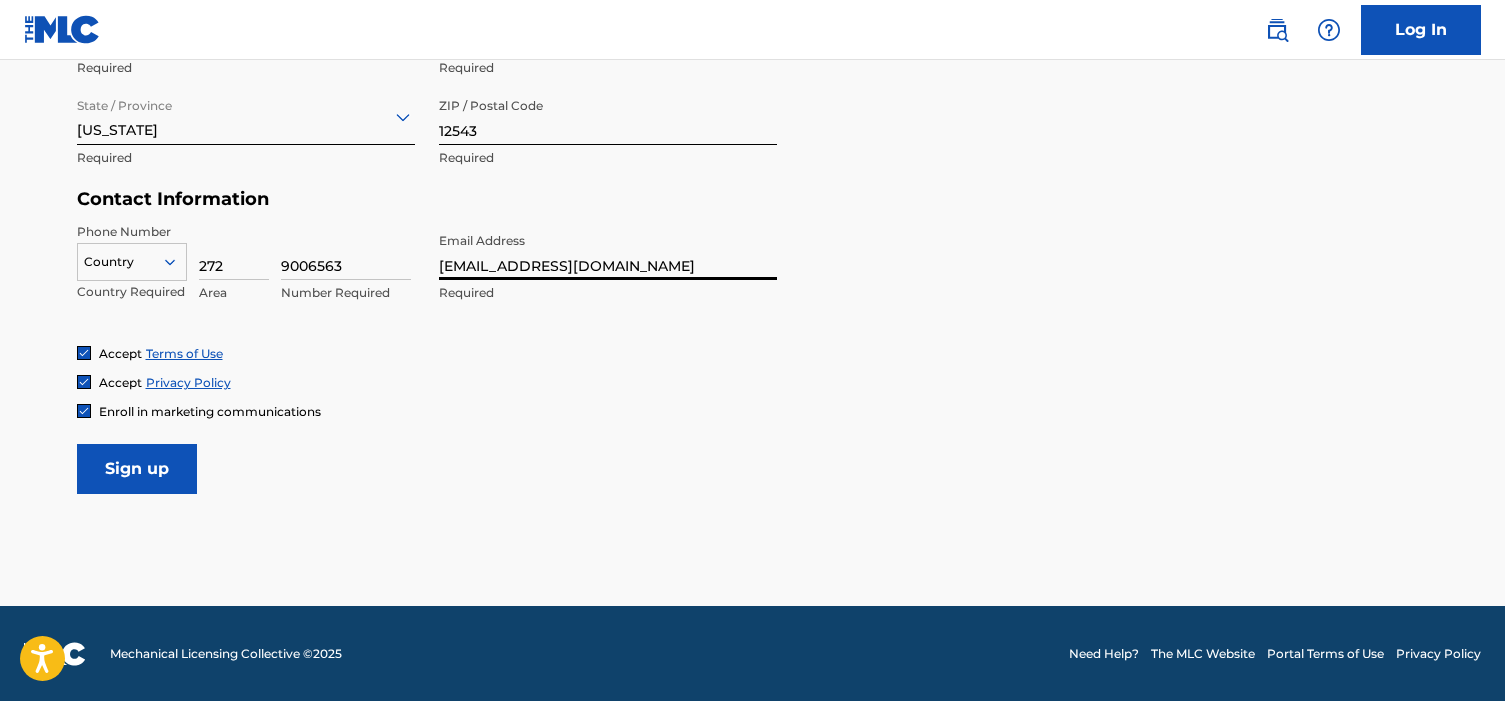 type on "[EMAIL_ADDRESS][DOMAIN_NAME]" 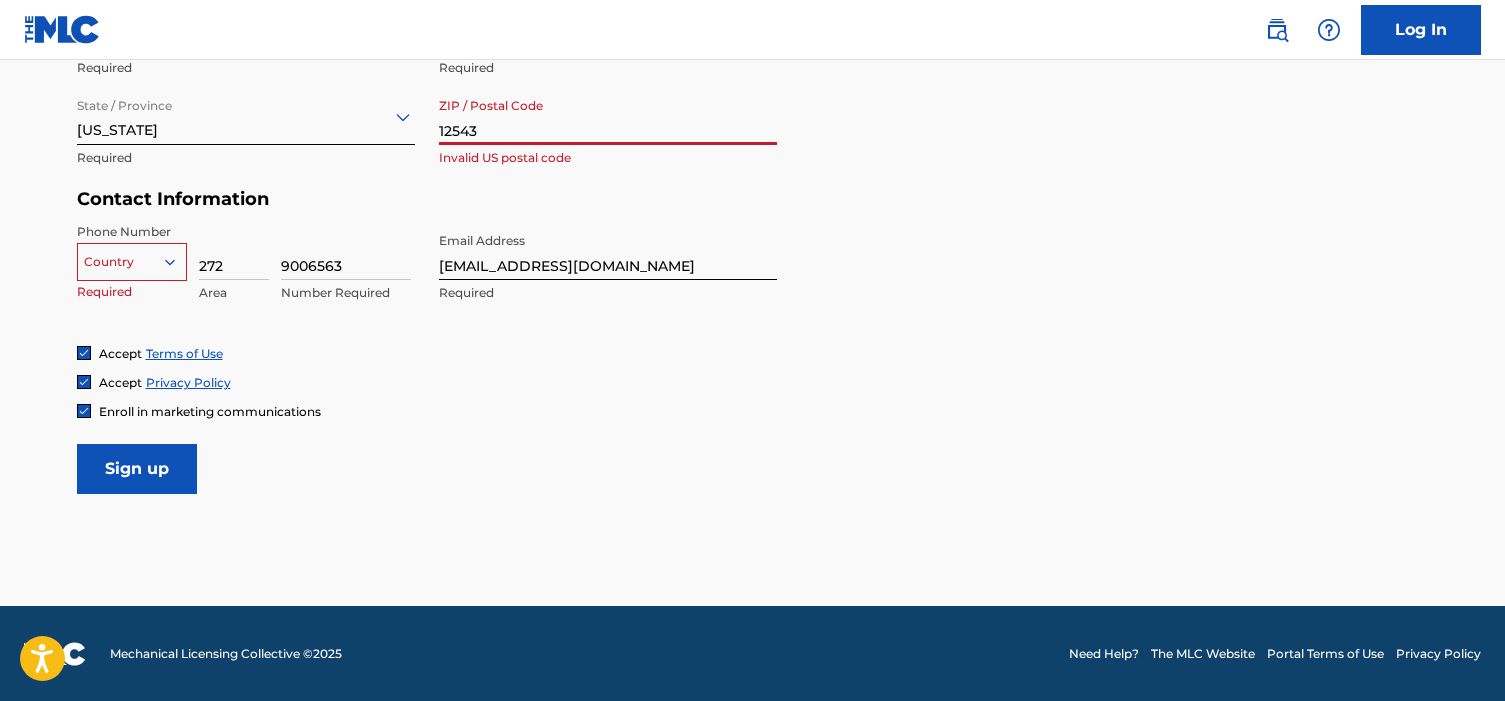 click on "Sign up" at bounding box center (137, 469) 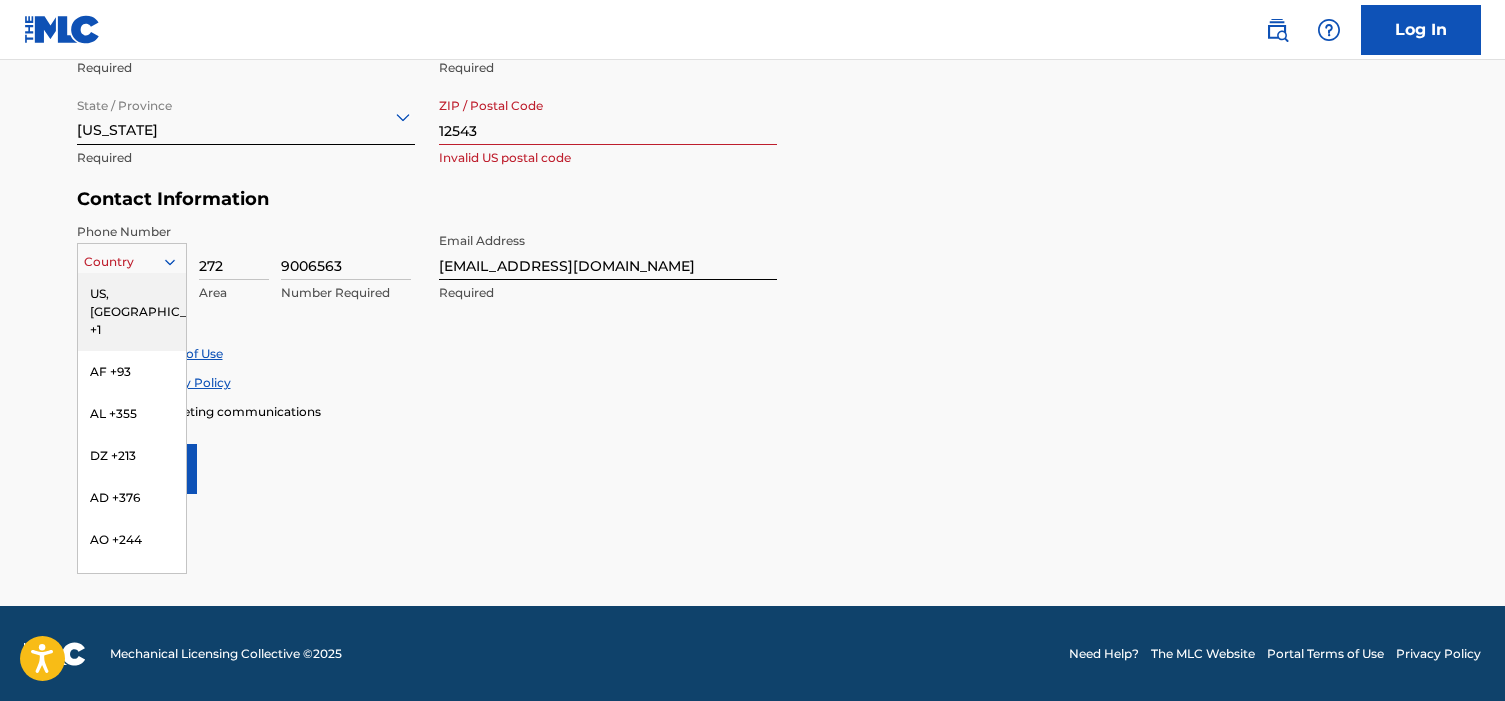 click on "US, [GEOGRAPHIC_DATA] +1" at bounding box center [132, 312] 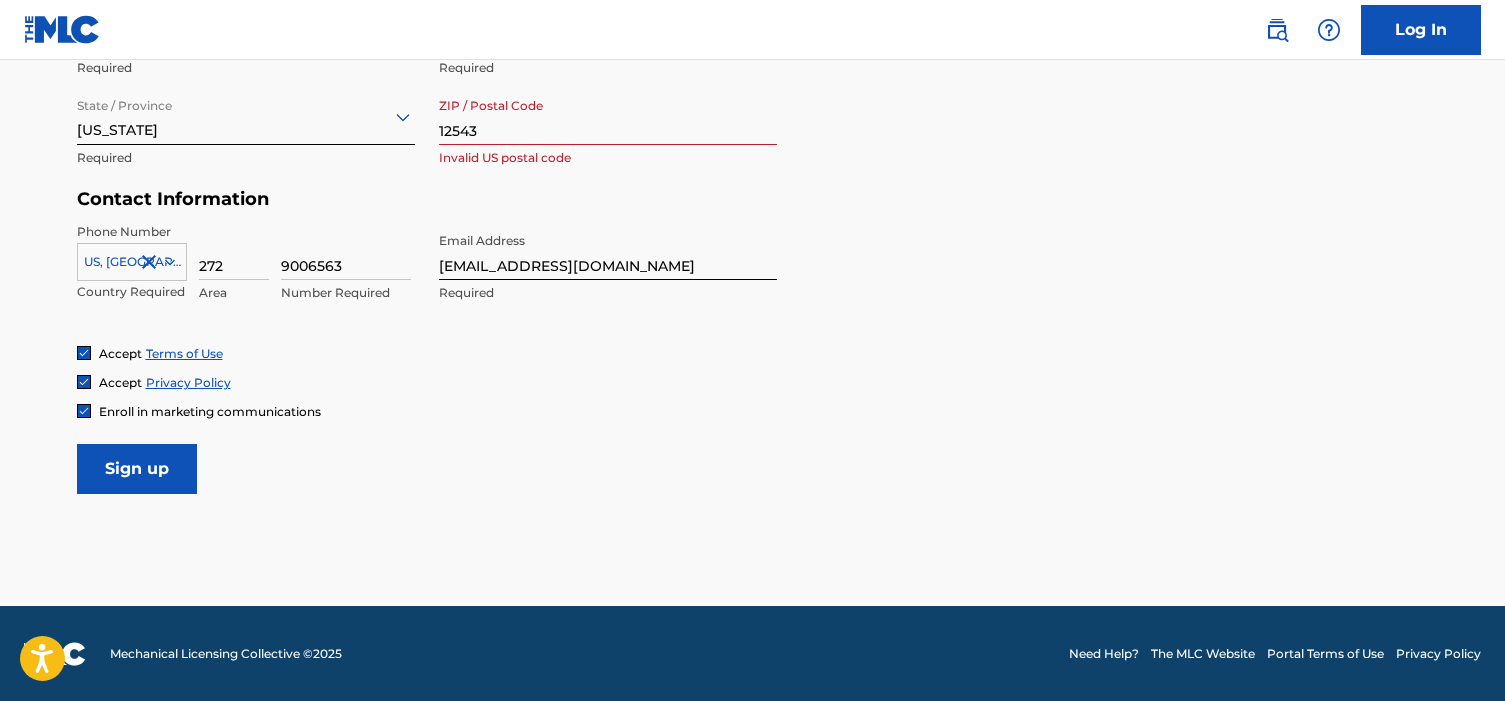 click on "Sign up" at bounding box center [137, 469] 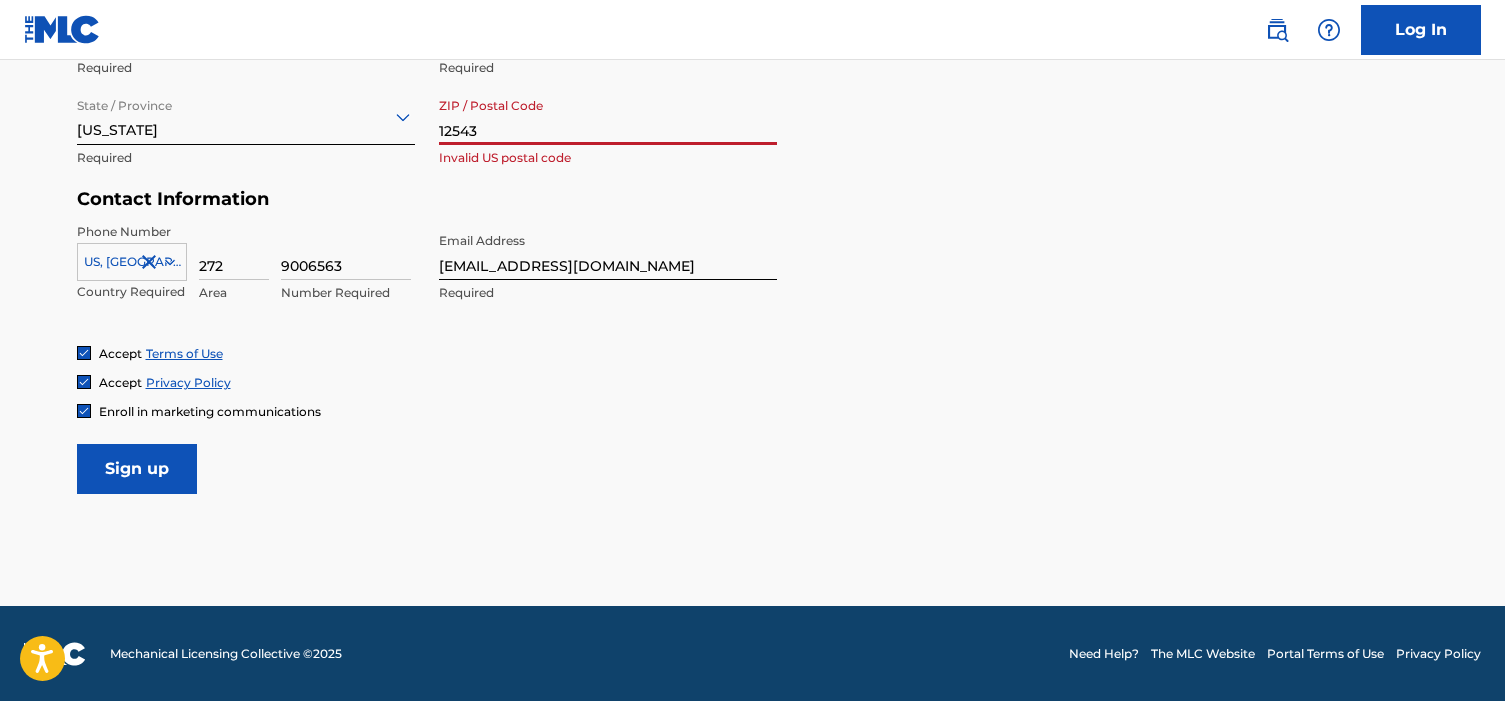 click on "Sign up" at bounding box center [137, 469] 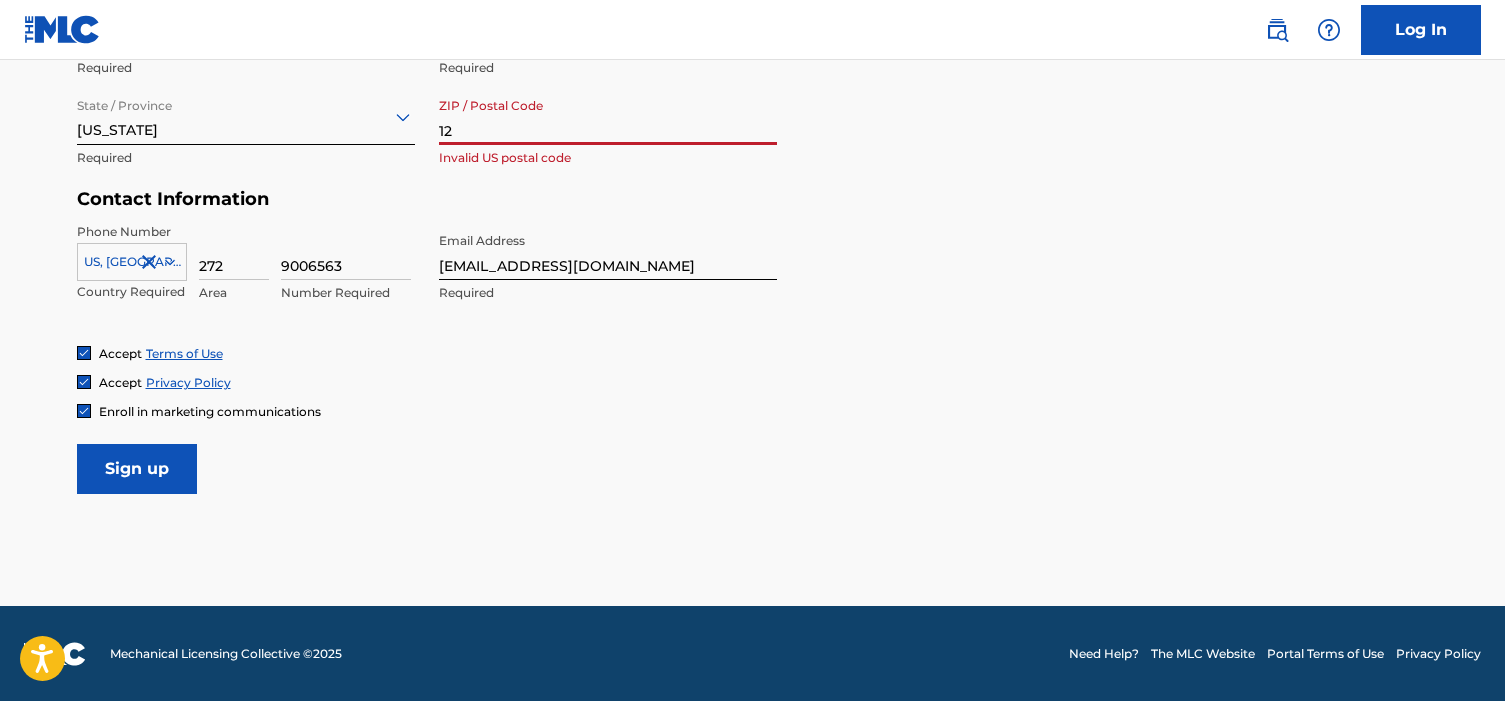 type on "1" 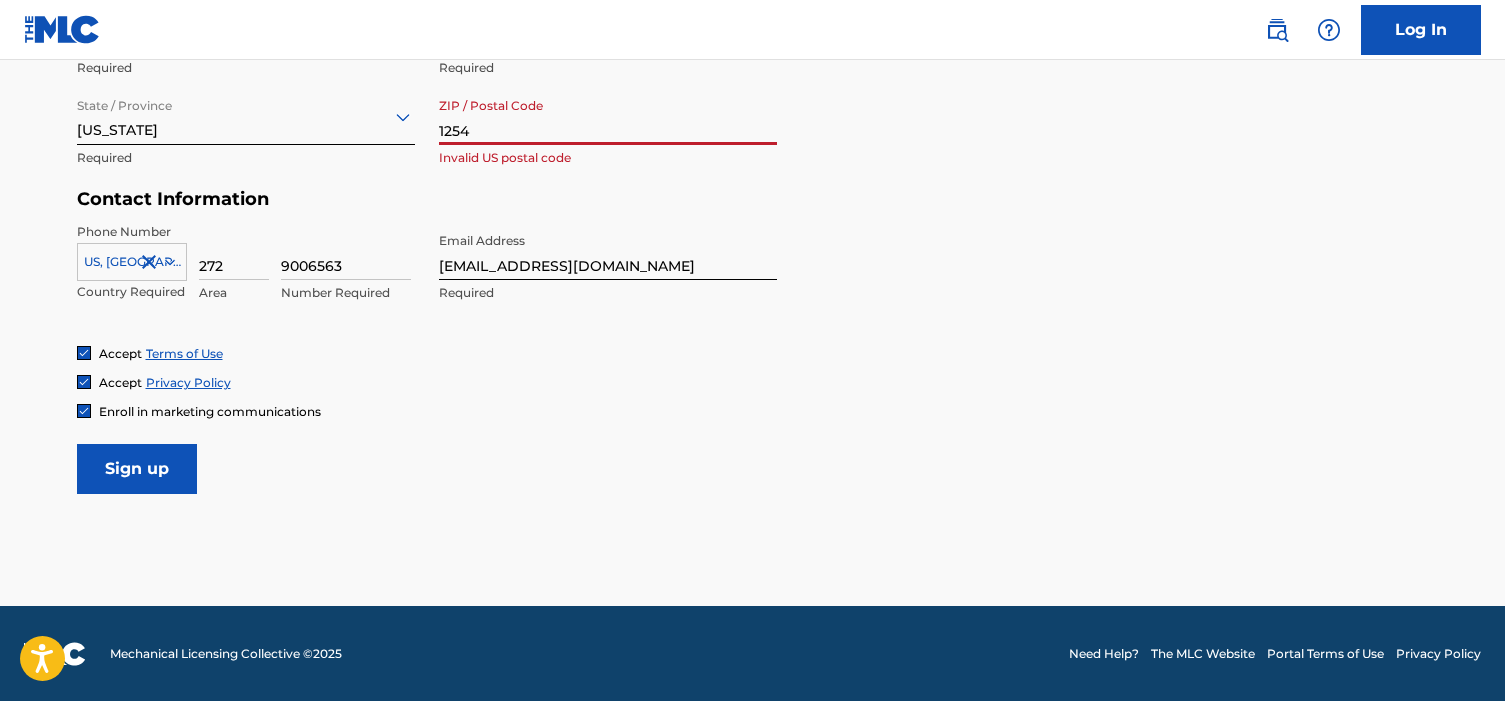 type on "12543" 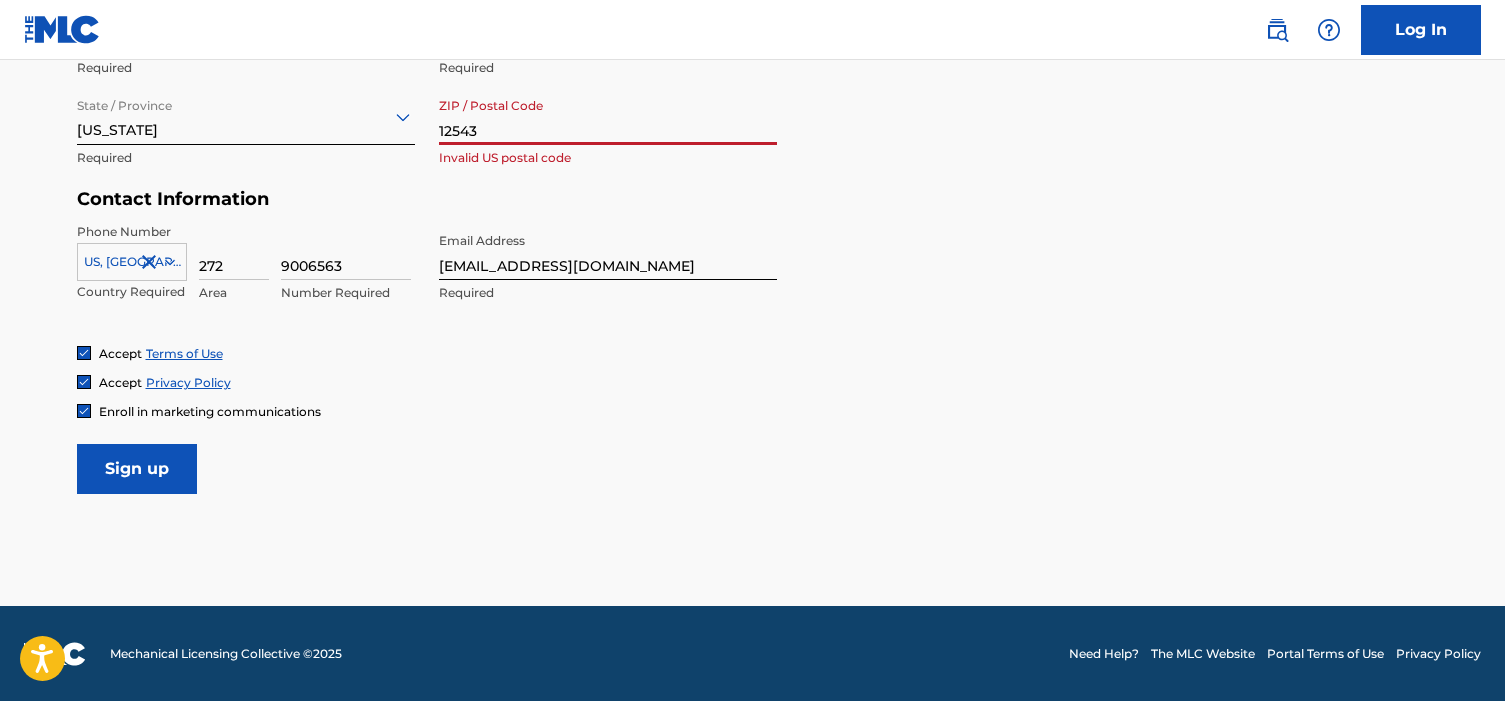 click on "Sign up" at bounding box center (137, 469) 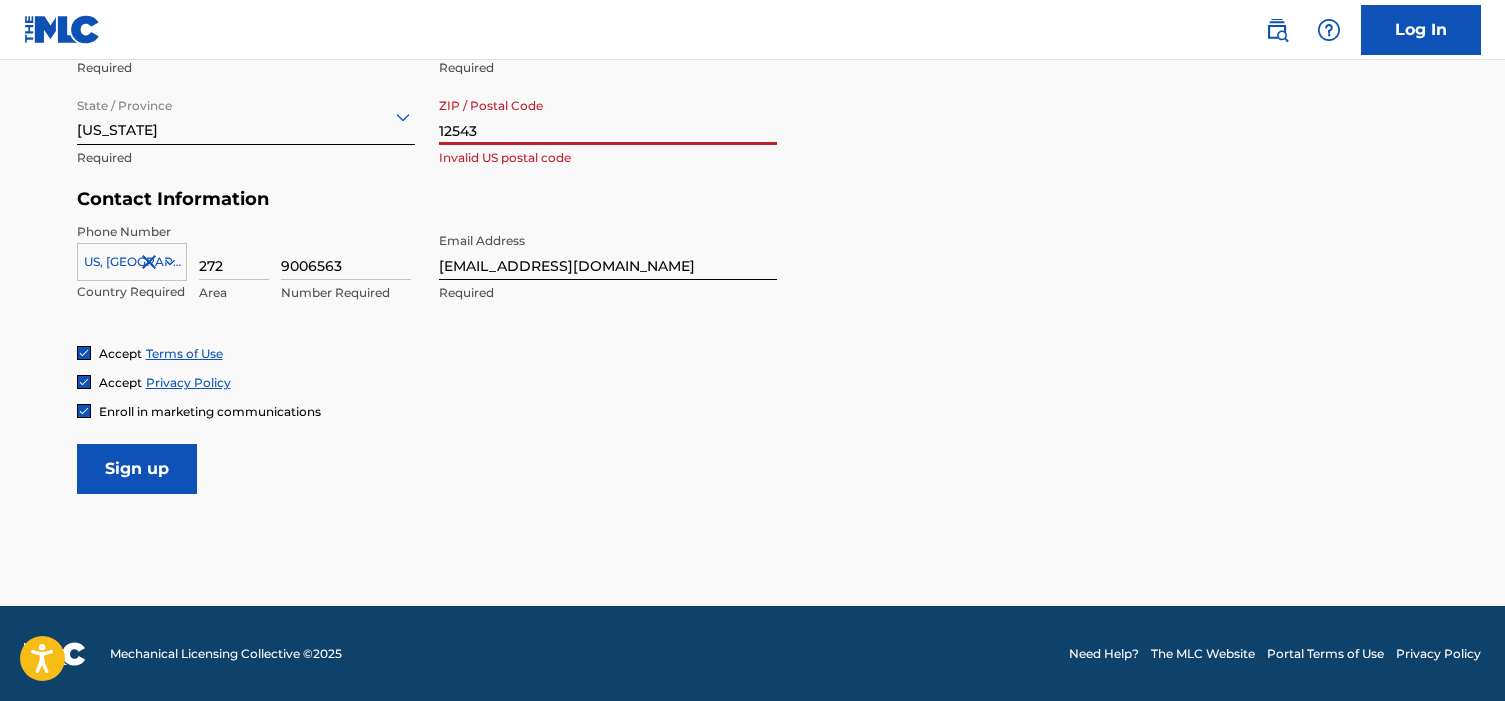 click on "Sign up" at bounding box center (137, 469) 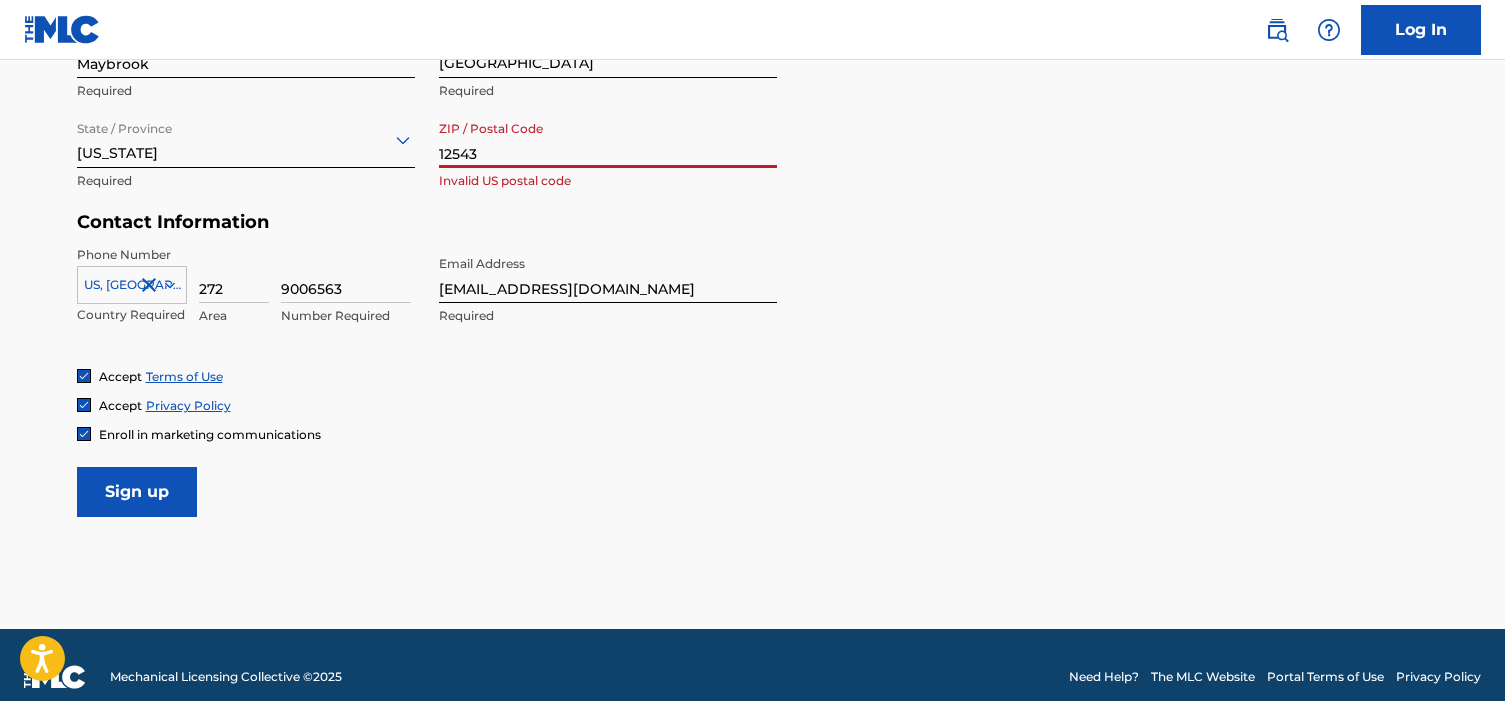 scroll, scrollTop: 862, scrollLeft: 0, axis: vertical 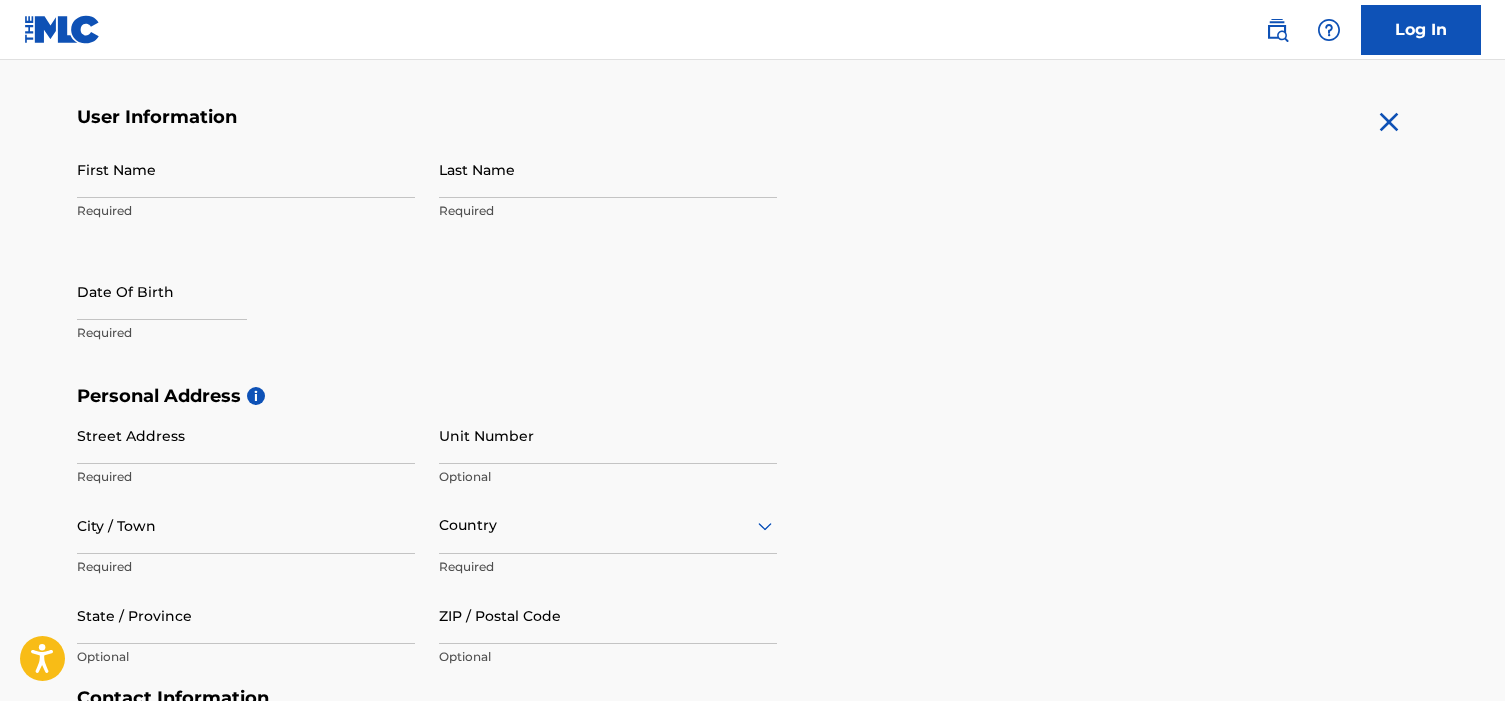 click on "First Name" at bounding box center (246, 169) 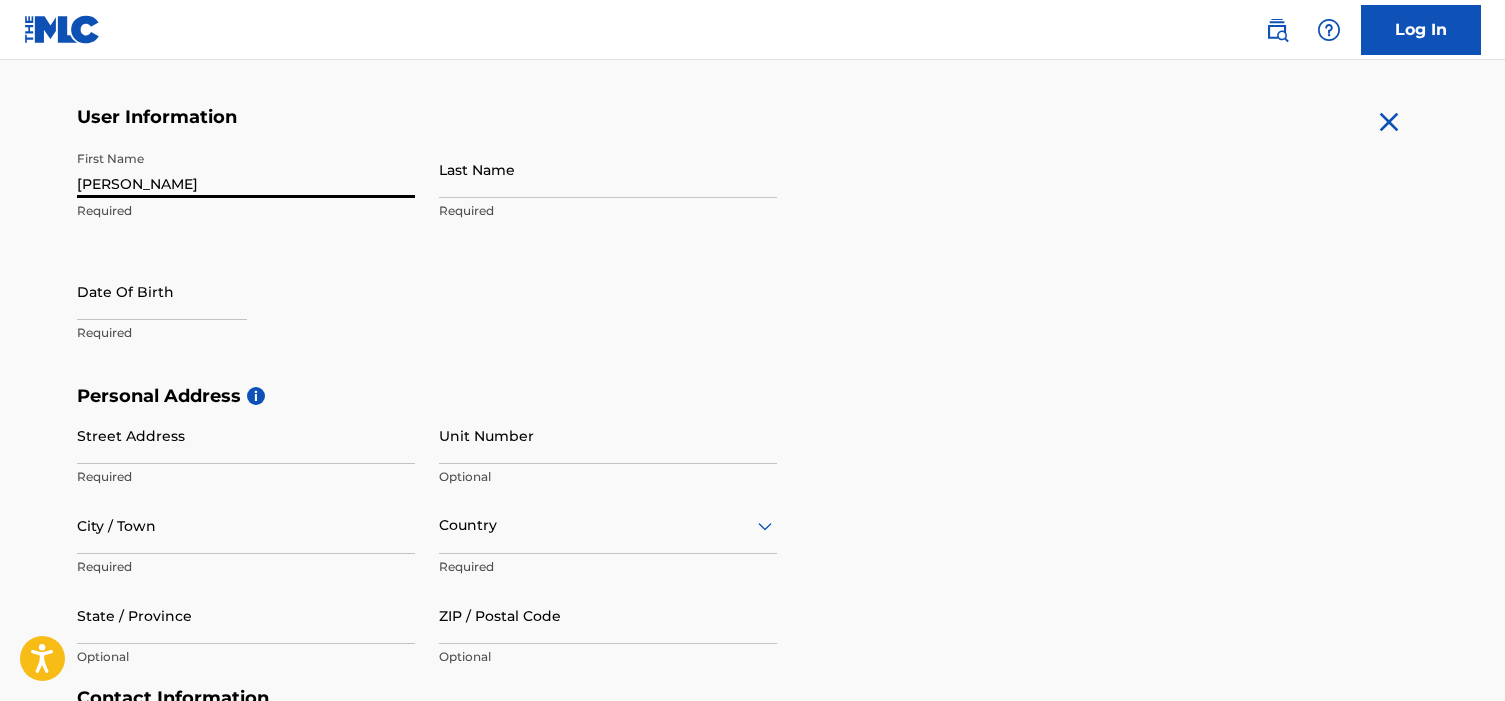 type on "[PERSON_NAME]" 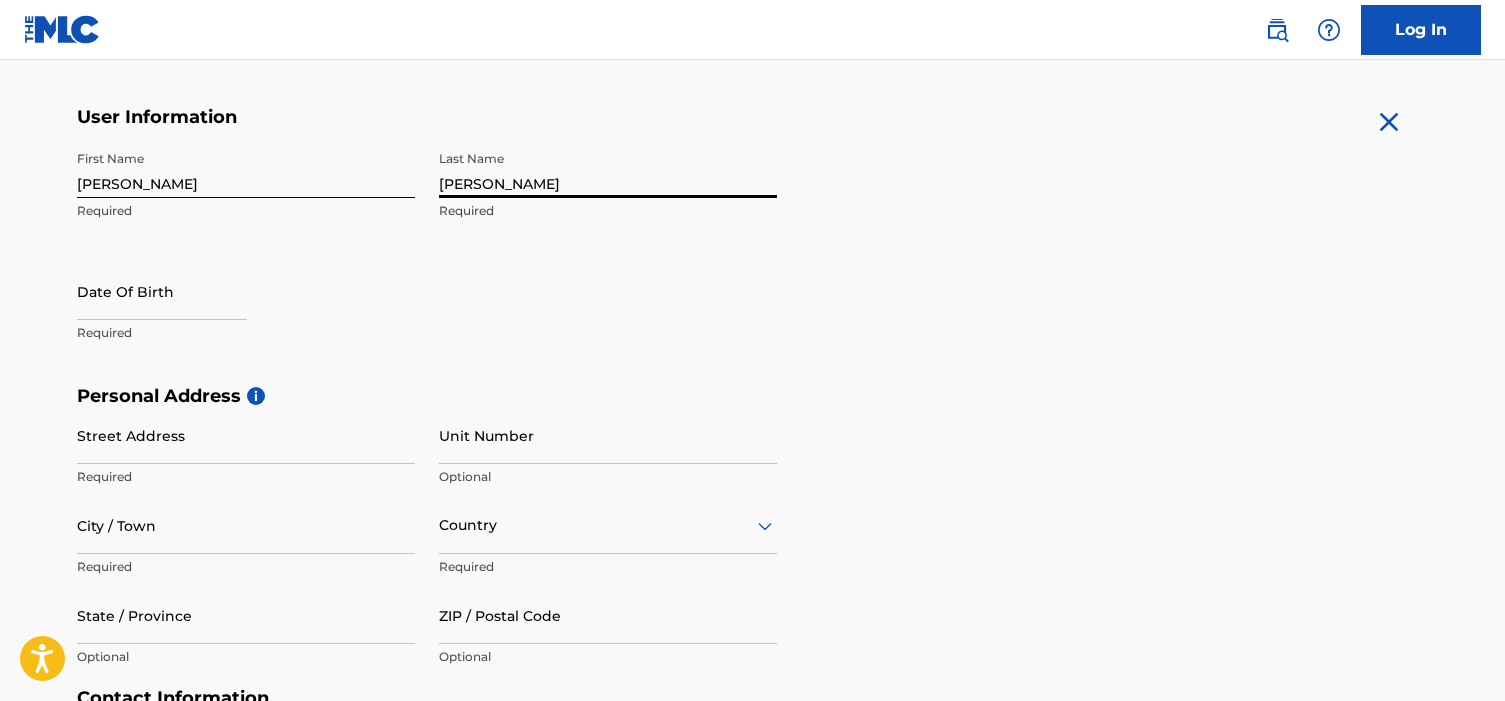 type on "[PERSON_NAME]" 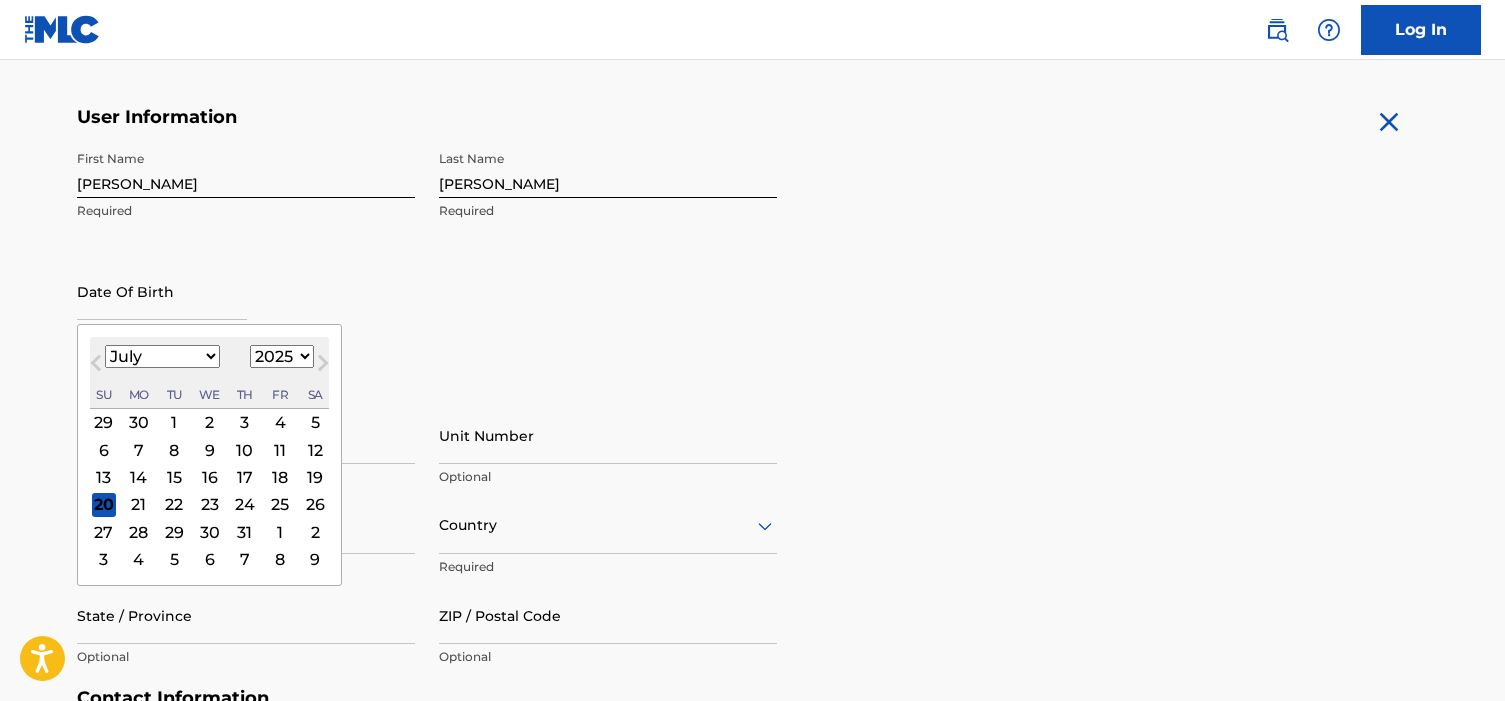 click on "January February March April May June July August September October November December" at bounding box center (162, 356) 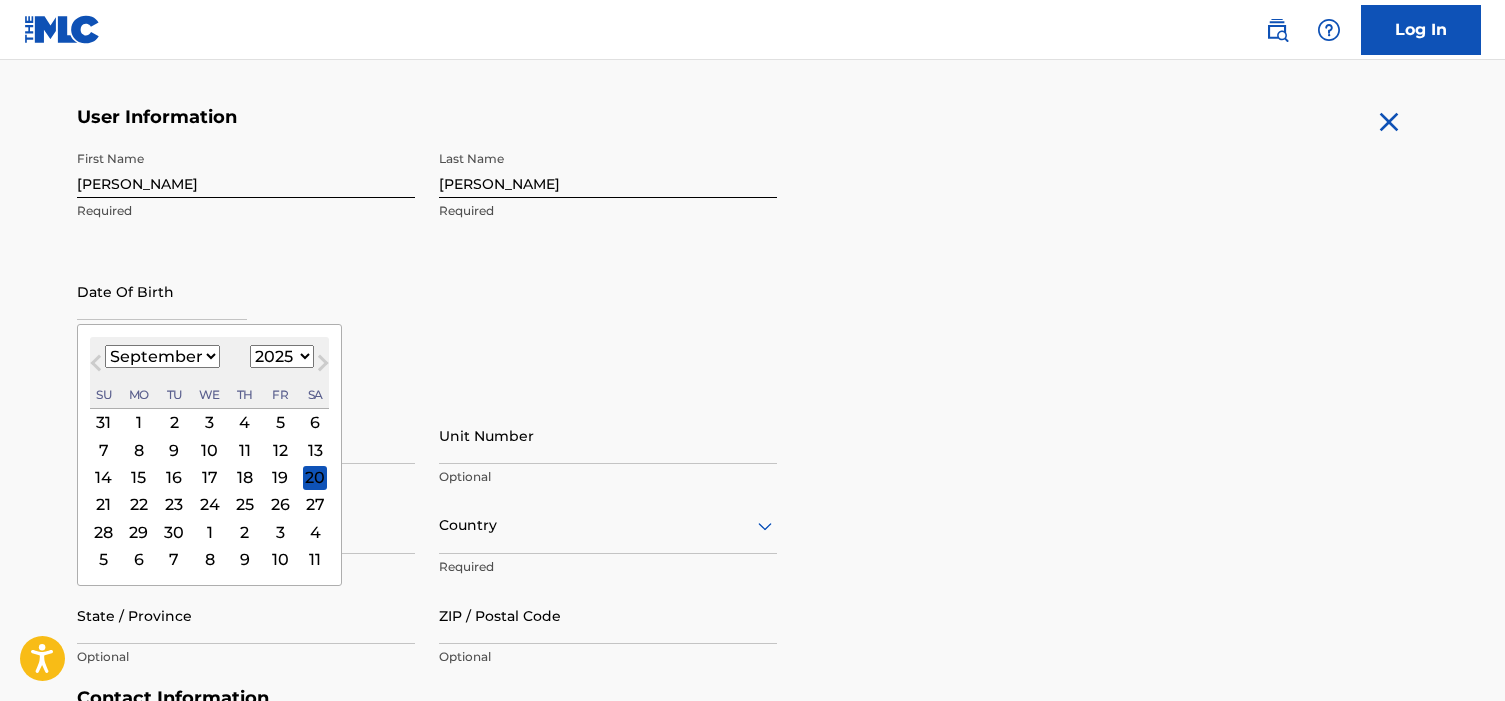 click on "1899 1900 1901 1902 1903 1904 1905 1906 1907 1908 1909 1910 1911 1912 1913 1914 1915 1916 1917 1918 1919 1920 1921 1922 1923 1924 1925 1926 1927 1928 1929 1930 1931 1932 1933 1934 1935 1936 1937 1938 1939 1940 1941 1942 1943 1944 1945 1946 1947 1948 1949 1950 1951 1952 1953 1954 1955 1956 1957 1958 1959 1960 1961 1962 1963 1964 1965 1966 1967 1968 1969 1970 1971 1972 1973 1974 1975 1976 1977 1978 1979 1980 1981 1982 1983 1984 1985 1986 1987 1988 1989 1990 1991 1992 1993 1994 1995 1996 1997 1998 1999 2000 2001 2002 2003 2004 2005 2006 2007 2008 2009 2010 2011 2012 2013 2014 2015 2016 2017 2018 2019 2020 2021 2022 2023 2024 2025 2026 2027 2028 2029 2030 2031 2032 2033 2034 2035 2036 2037 2038 2039 2040 2041 2042 2043 2044 2045 2046 2047 2048 2049 2050 2051 2052 2053 2054 2055 2056 2057 2058 2059 2060 2061 2062 2063 2064 2065 2066 2067 2068 2069 2070 2071 2072 2073 2074 2075 2076 2077 2078 2079 2080 2081 2082 2083 2084 2085 2086 2087 2088 2089 2090 2091 2092 2093 2094 2095 2096 2097 2098 2099 2100" at bounding box center [282, 356] 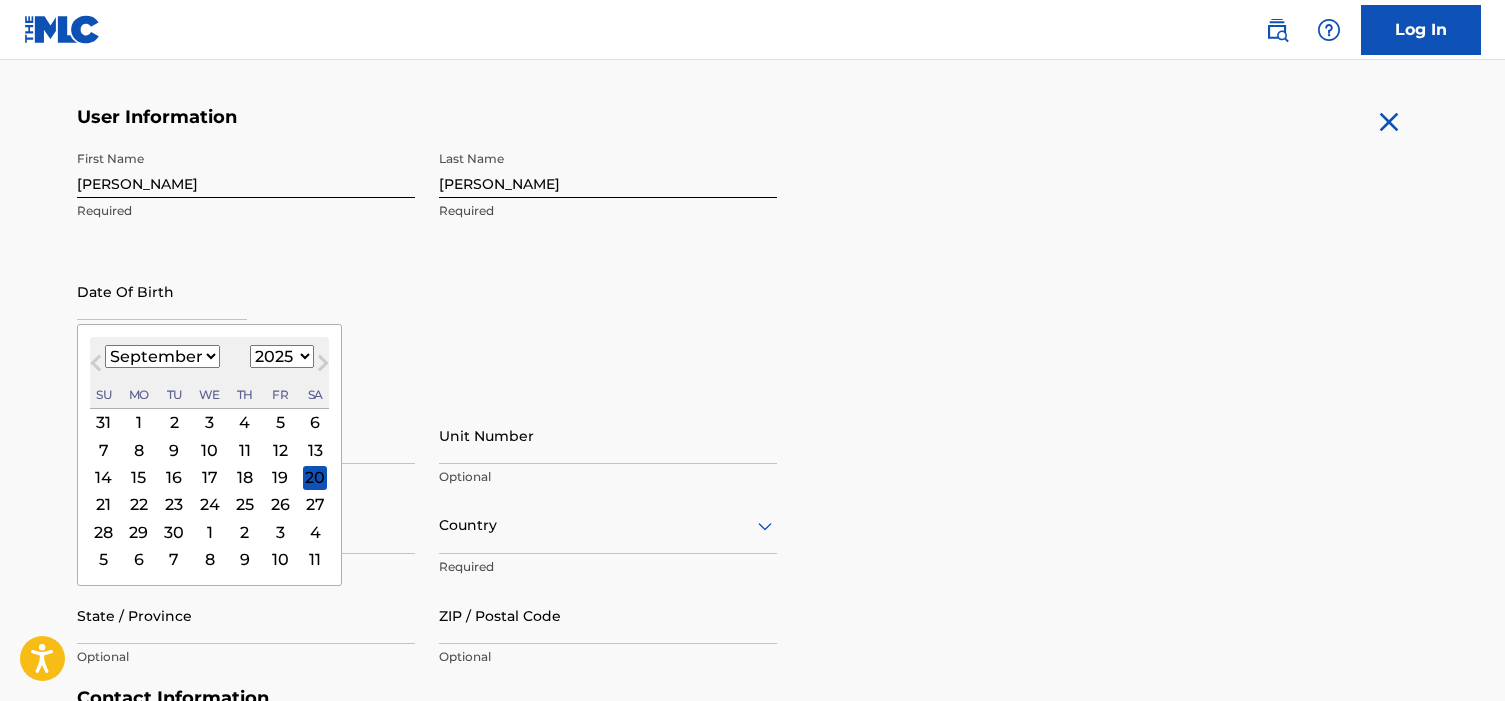 select on "2004" 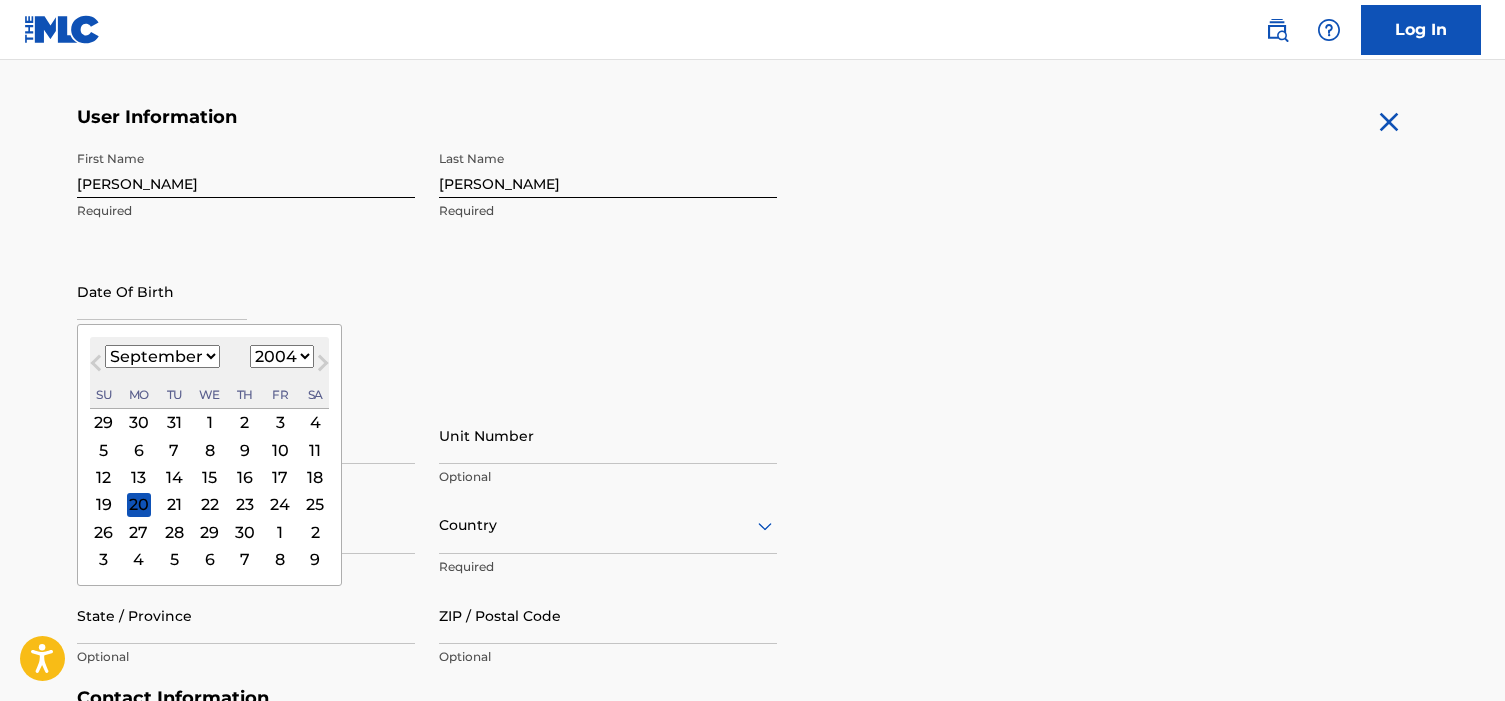 click on "26" at bounding box center [103, 532] 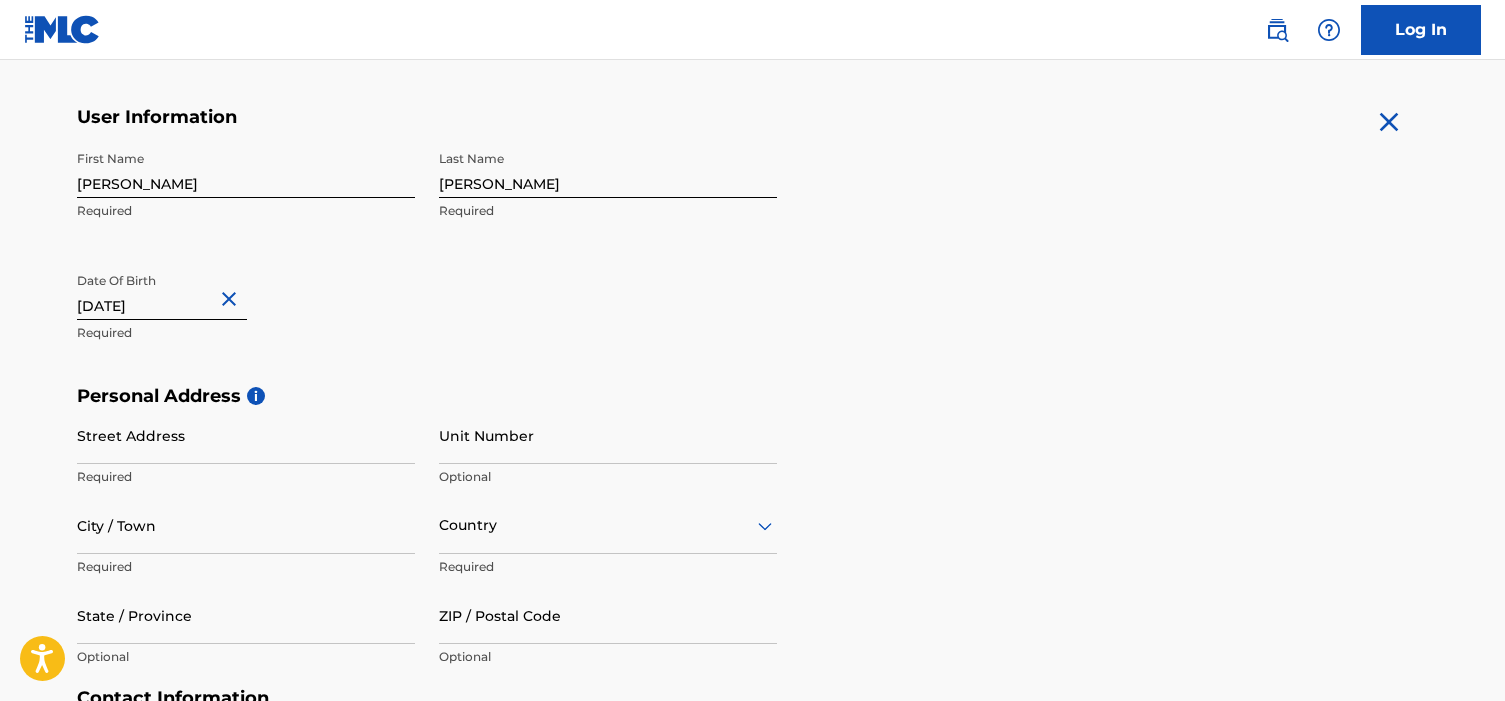 click on "Street Address" at bounding box center [246, 435] 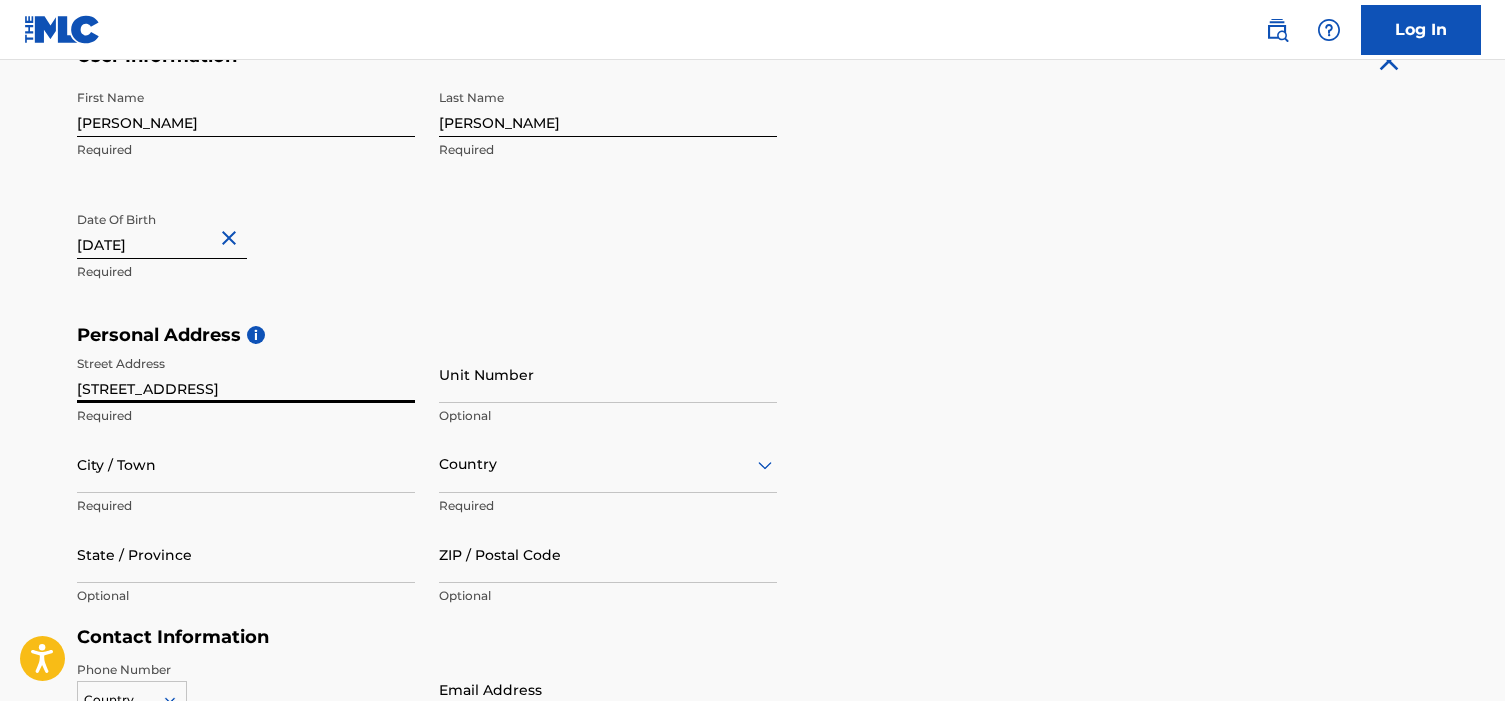 scroll, scrollTop: 455, scrollLeft: 0, axis: vertical 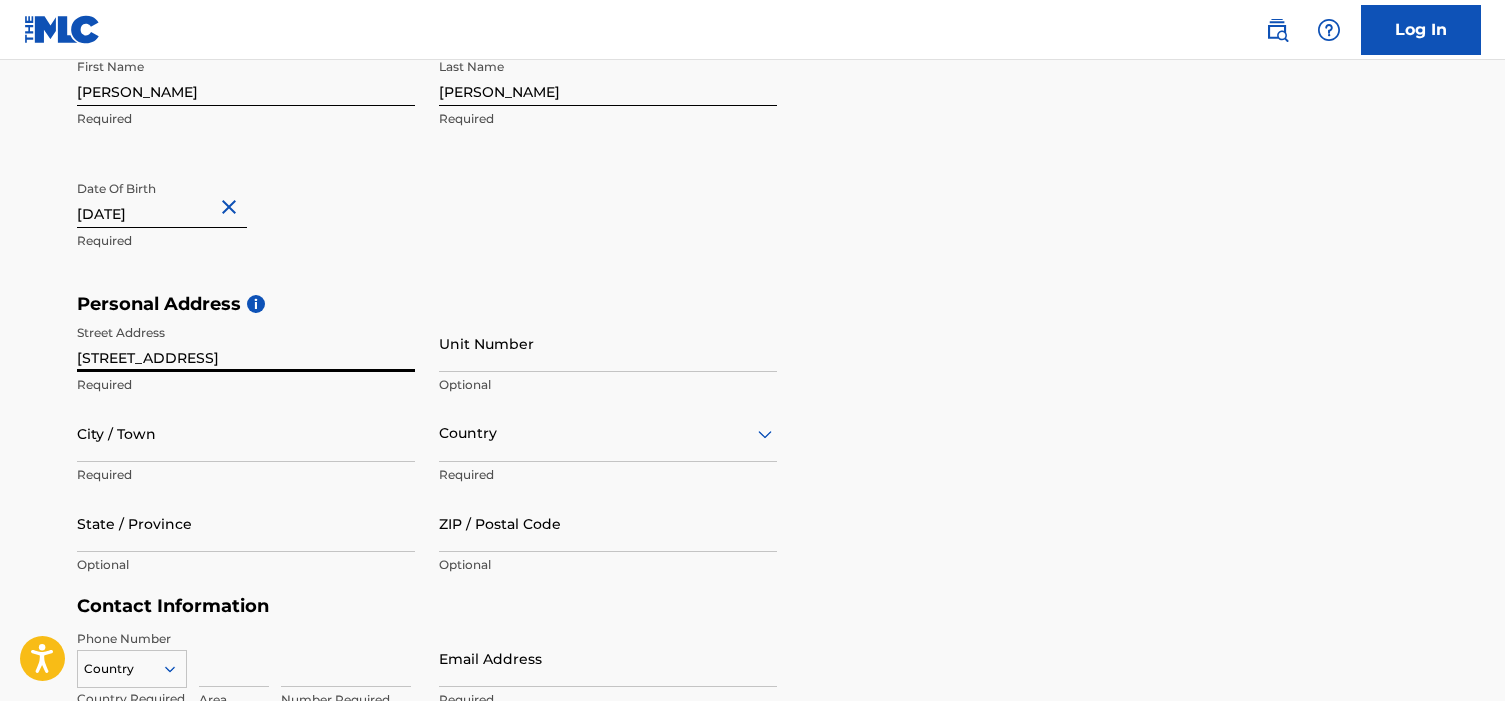 type on "[STREET_ADDRESS]" 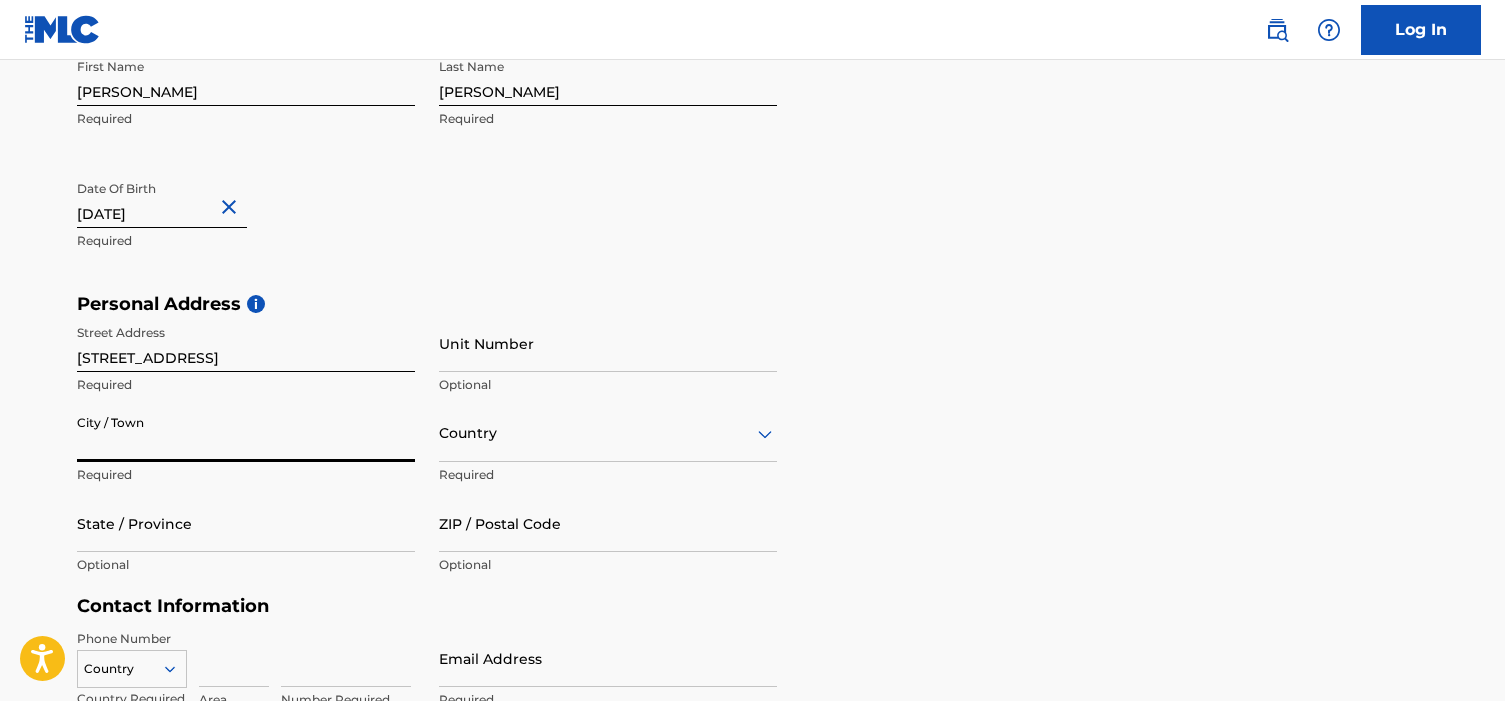 click on "City / Town" at bounding box center (246, 433) 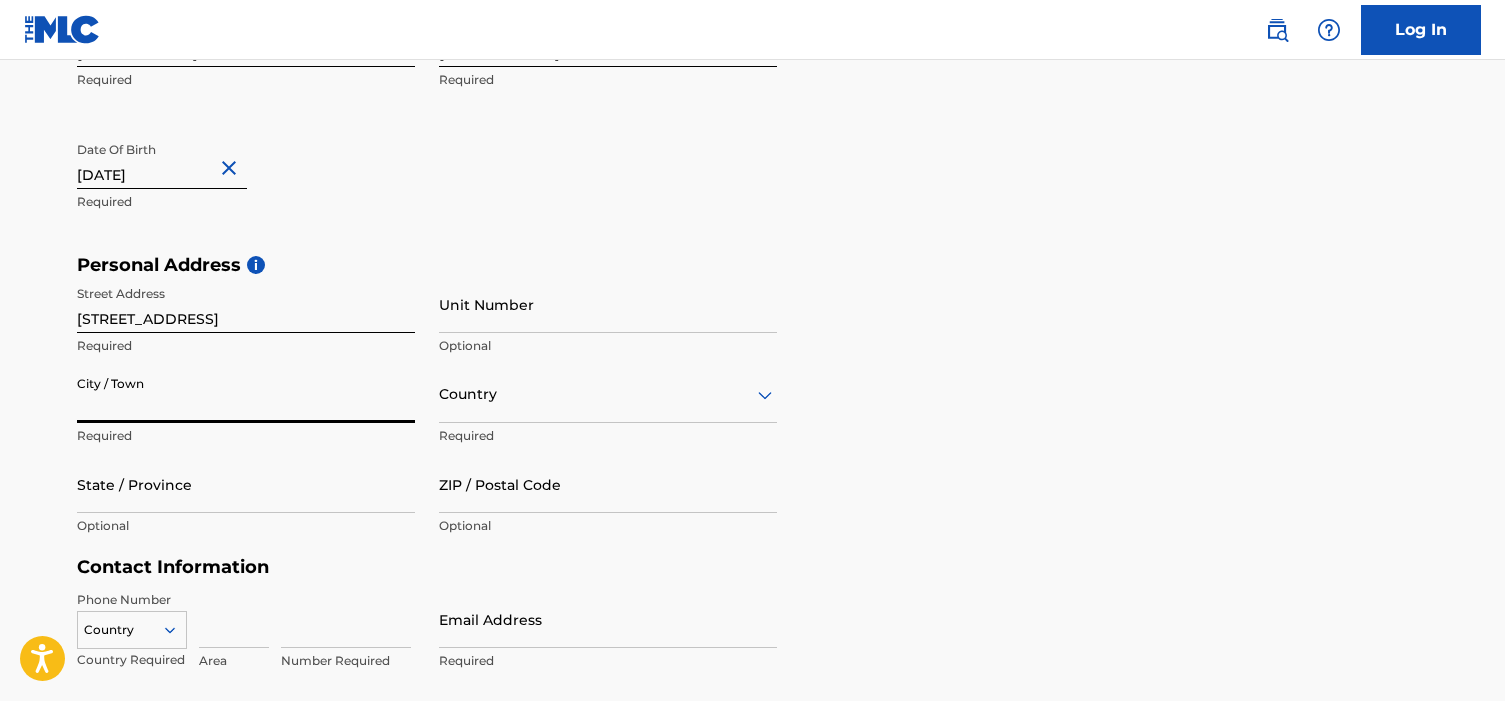 scroll, scrollTop: 495, scrollLeft: 0, axis: vertical 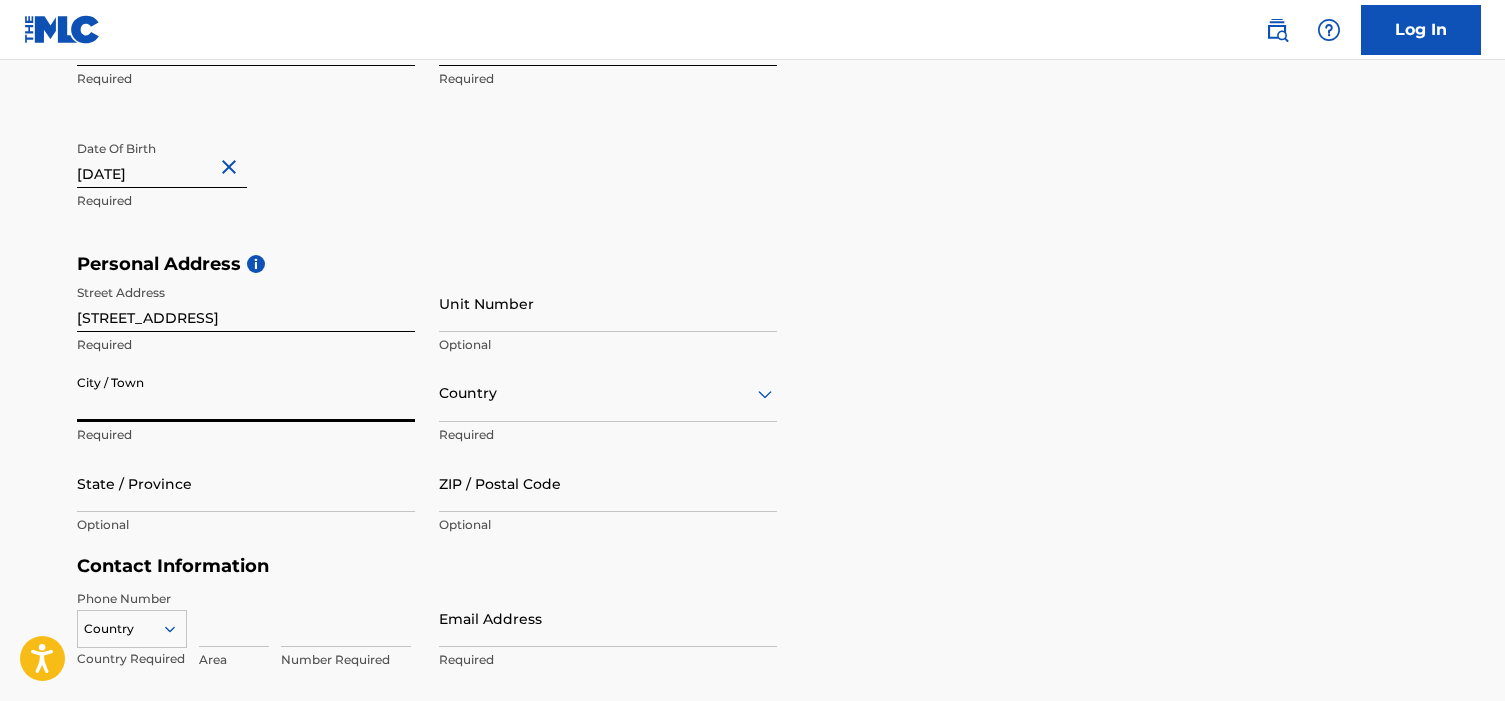 click on "City / Town" at bounding box center [246, 393] 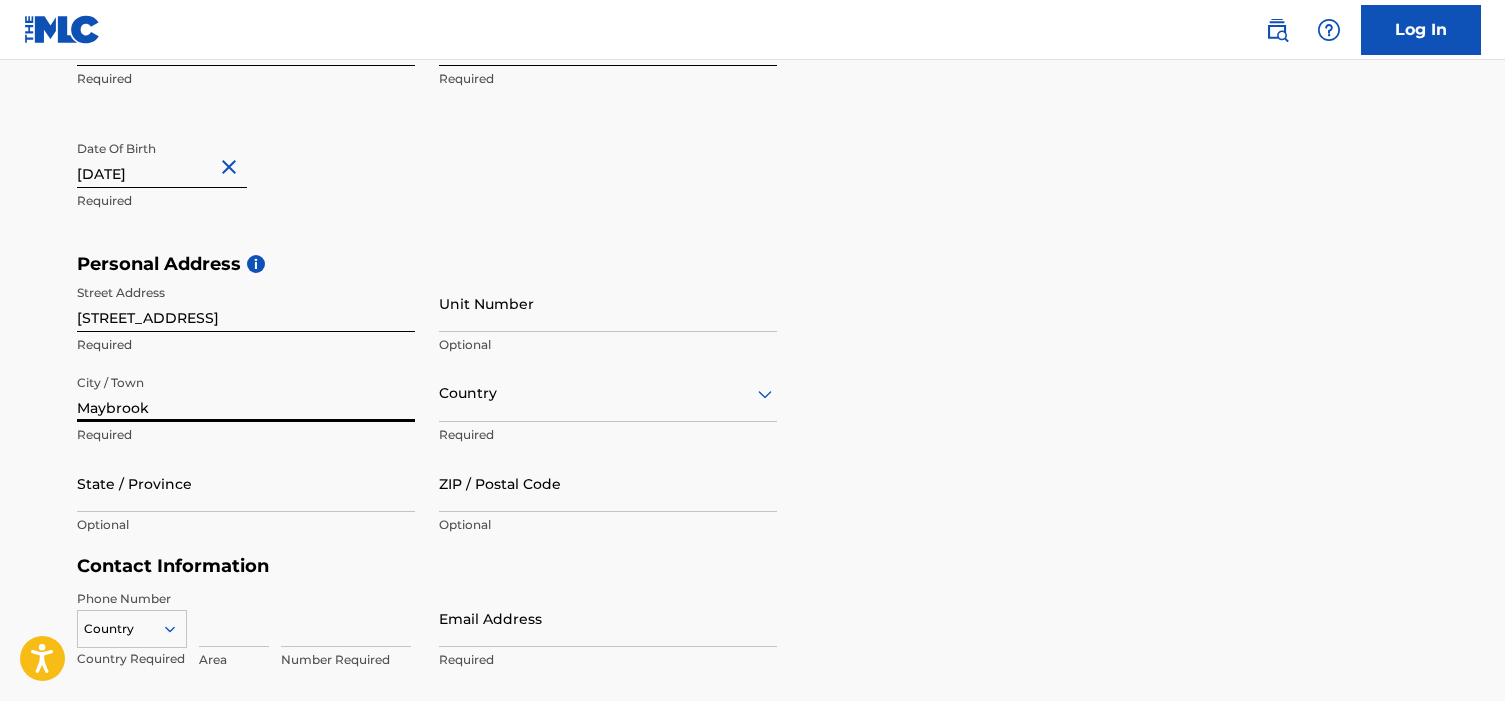 type on "Maybrook" 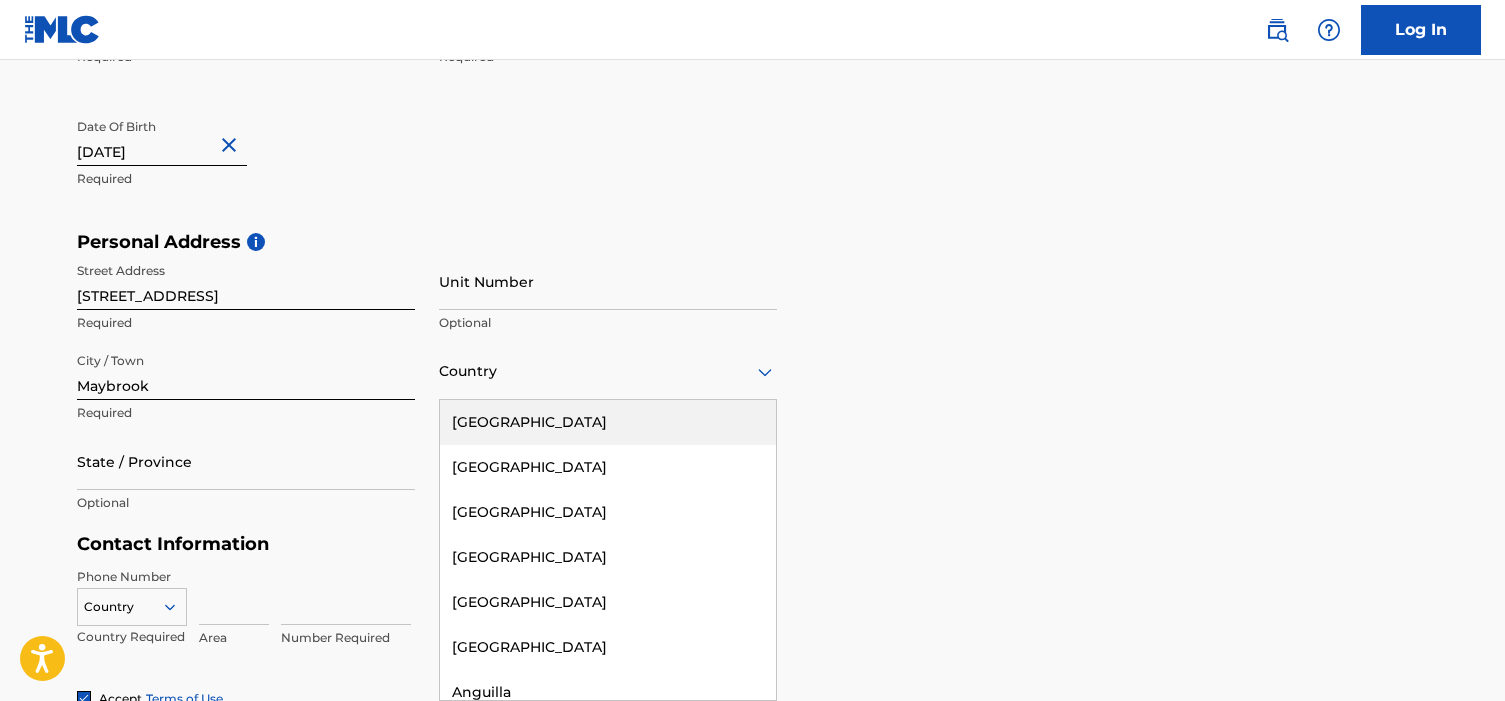 click on "[GEOGRAPHIC_DATA]" at bounding box center (608, 422) 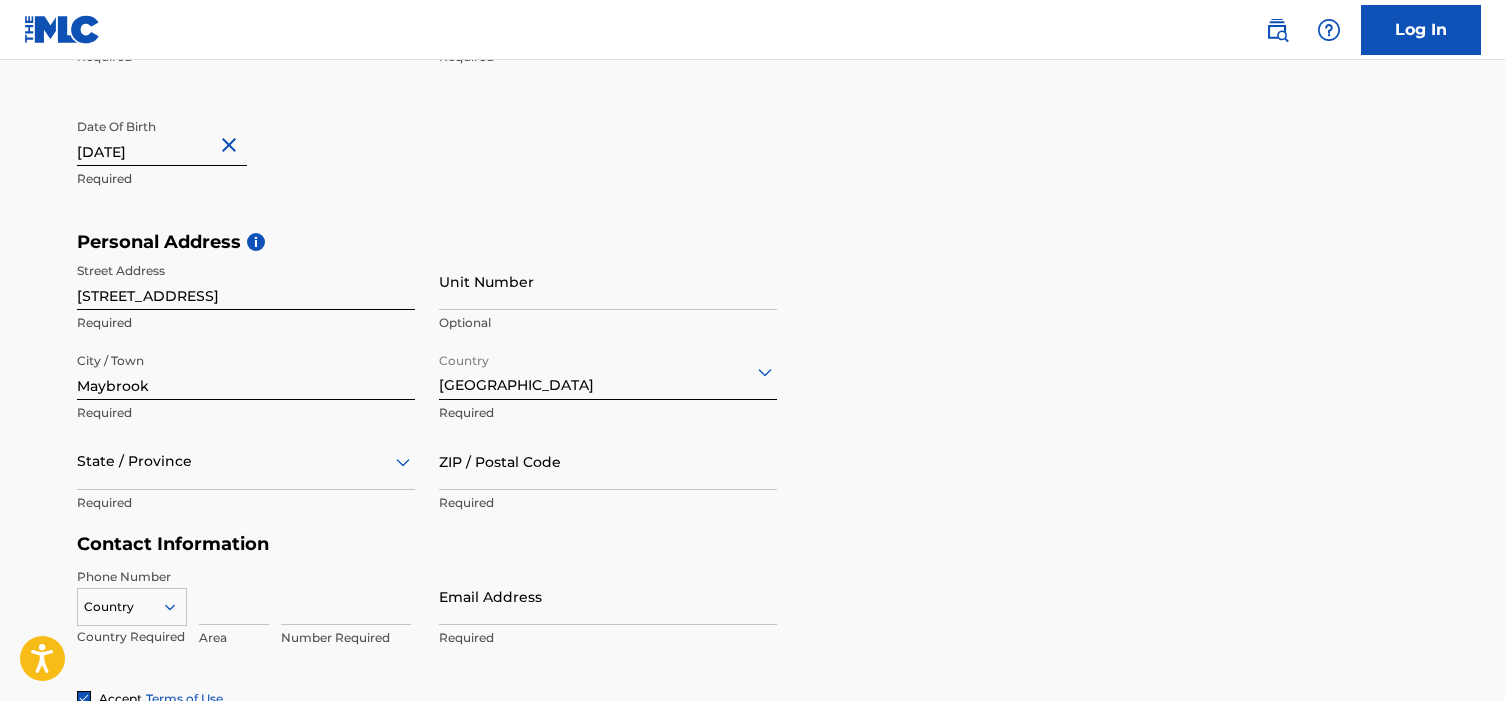 click on "State / Province" at bounding box center [246, 461] 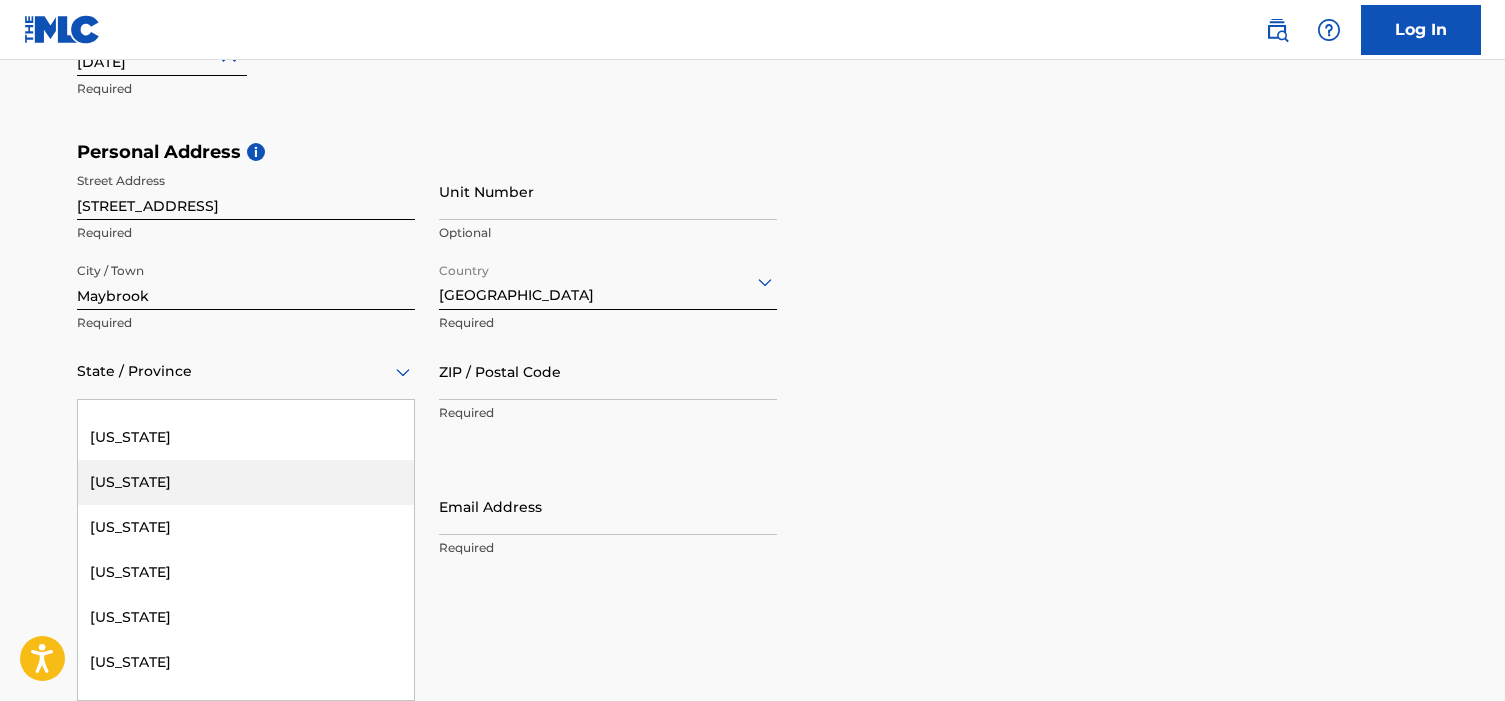 scroll, scrollTop: 1431, scrollLeft: 0, axis: vertical 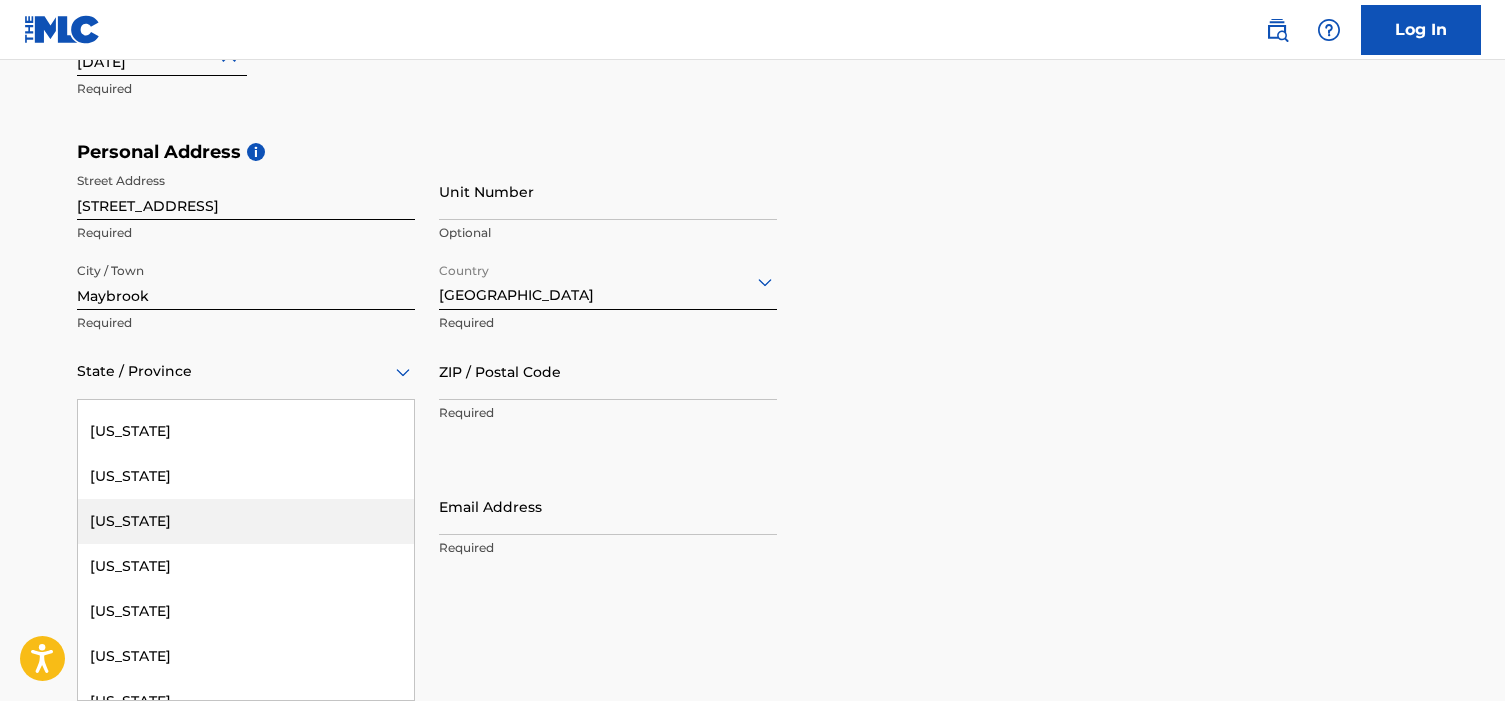 click on "[US_STATE]" at bounding box center [246, 521] 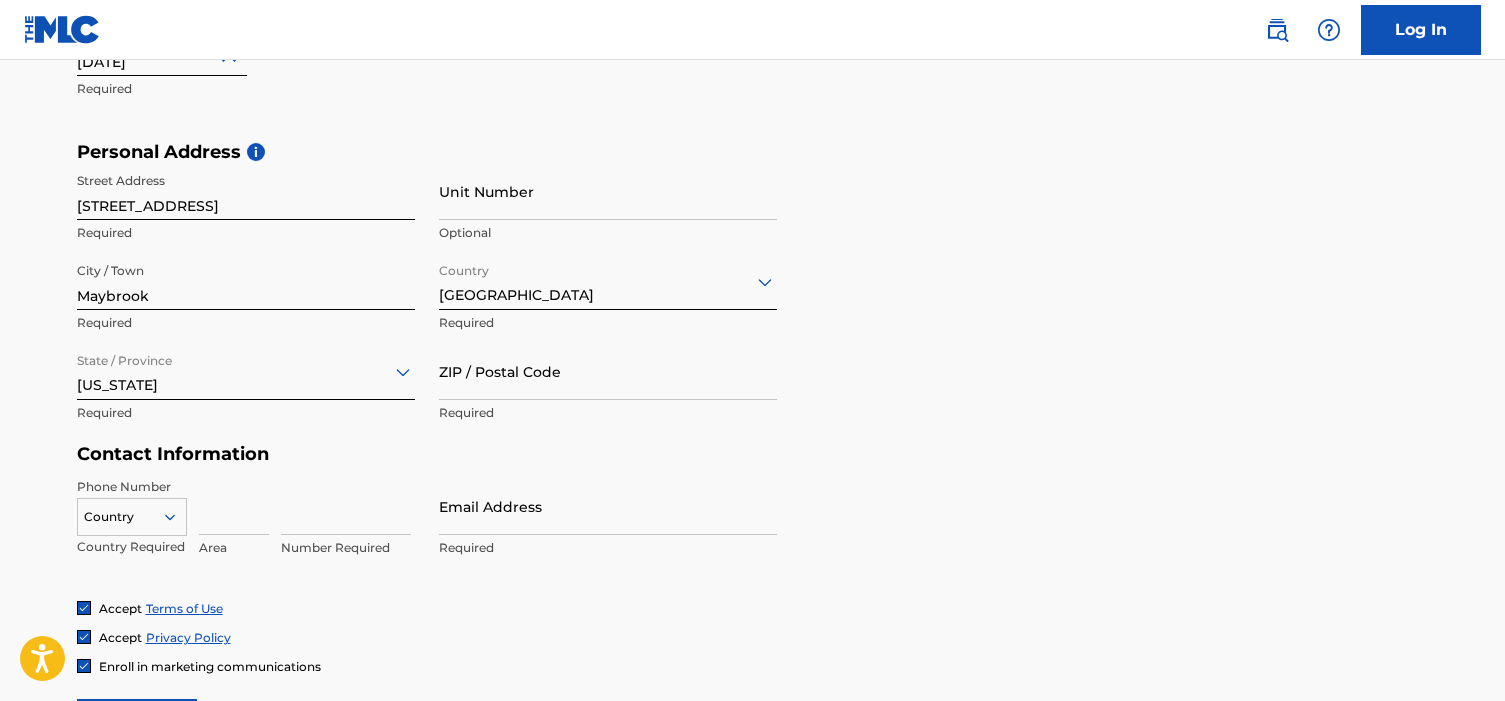 click on "ZIP / Postal Code" at bounding box center (608, 371) 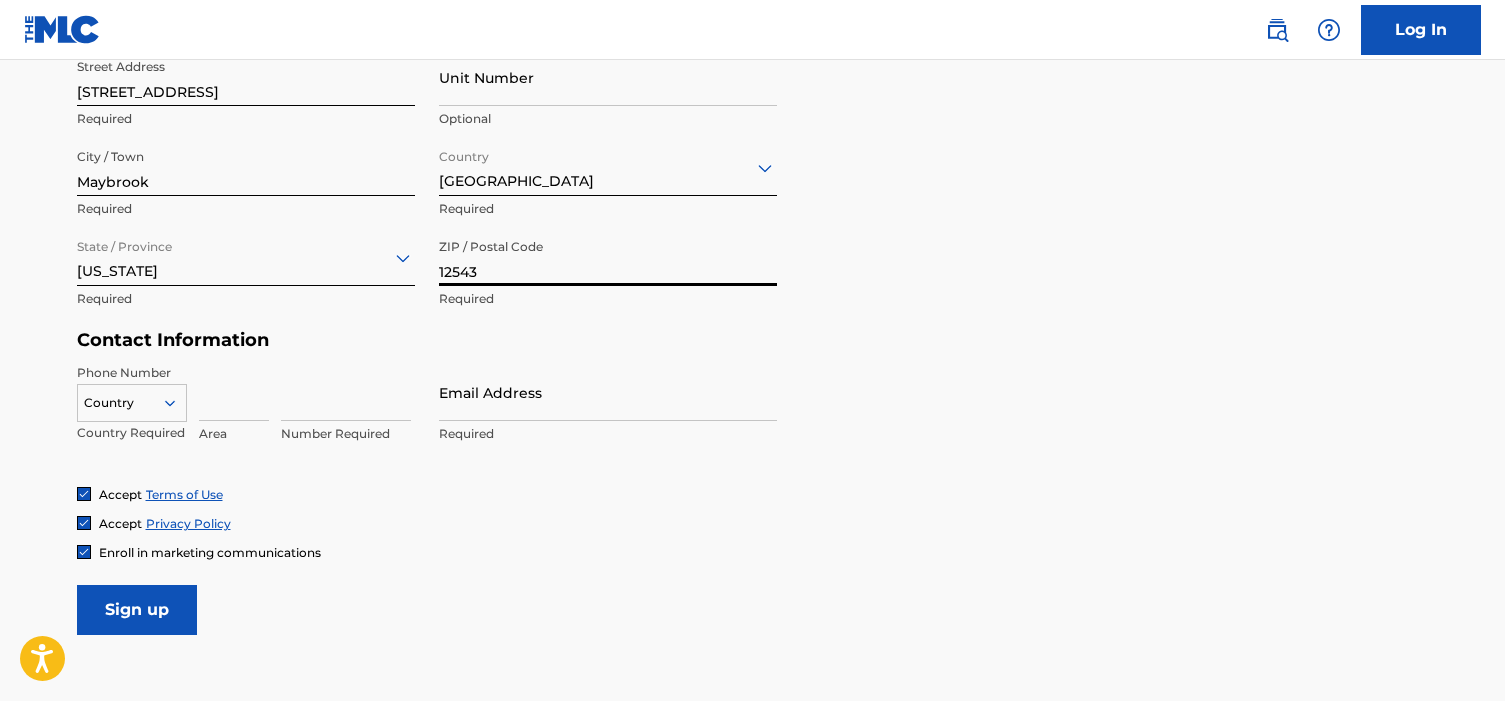 type on "12543" 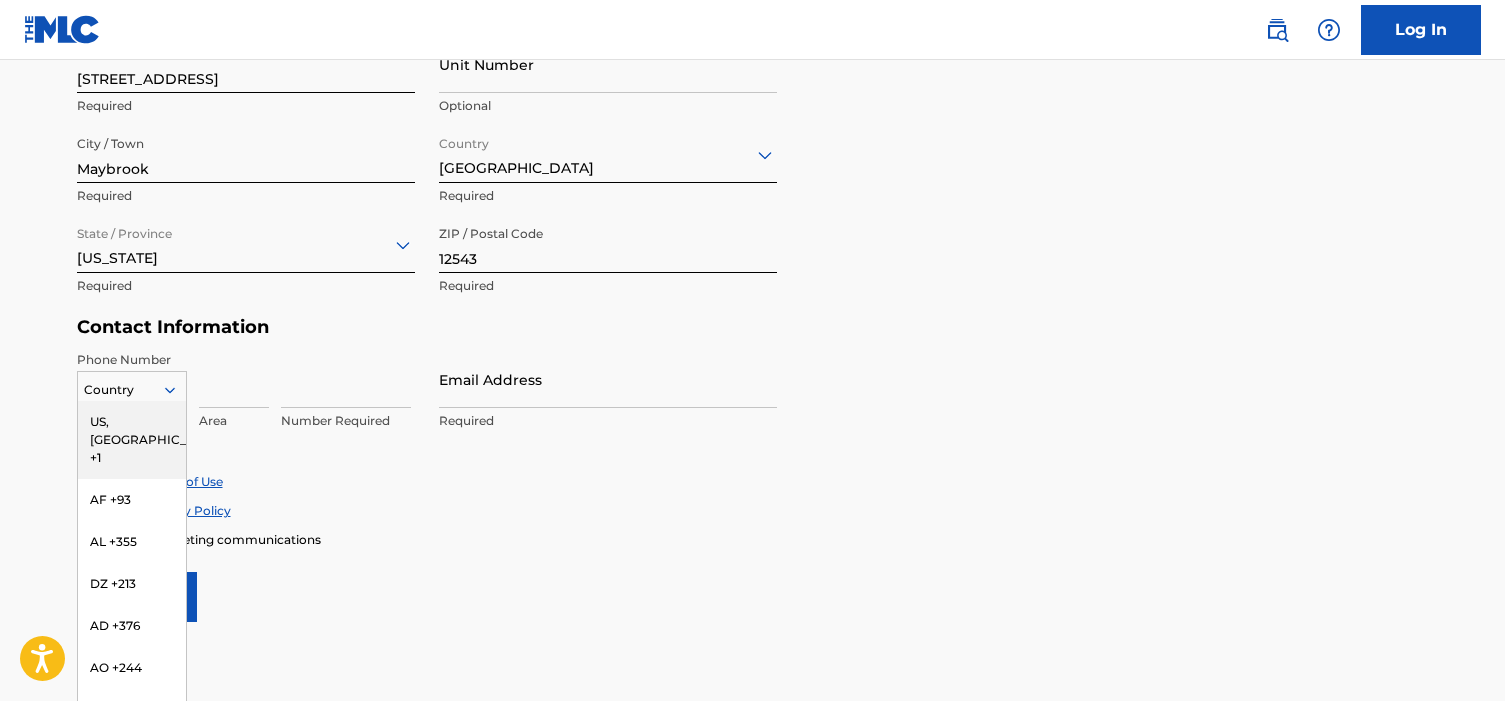 click on "US, [GEOGRAPHIC_DATA] +1" at bounding box center (132, 440) 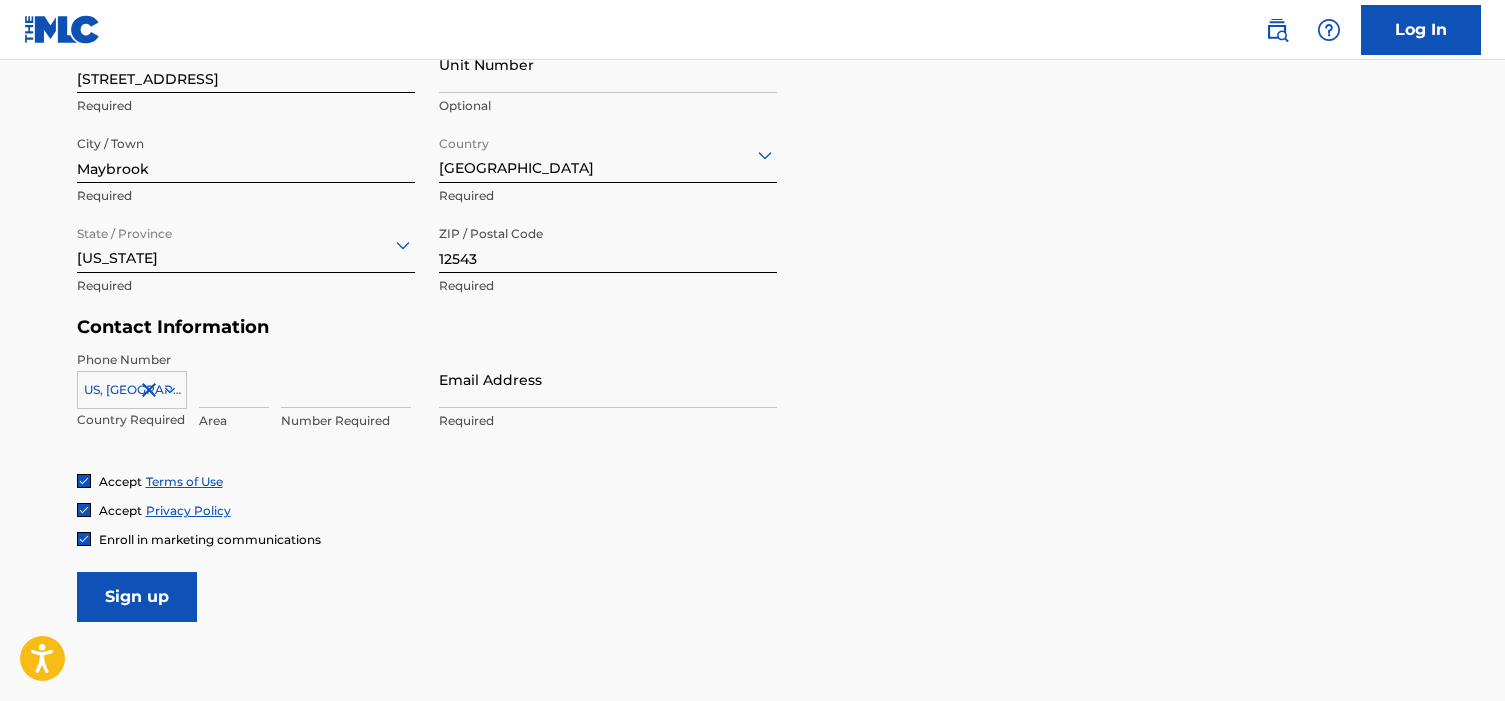 click at bounding box center [234, 379] 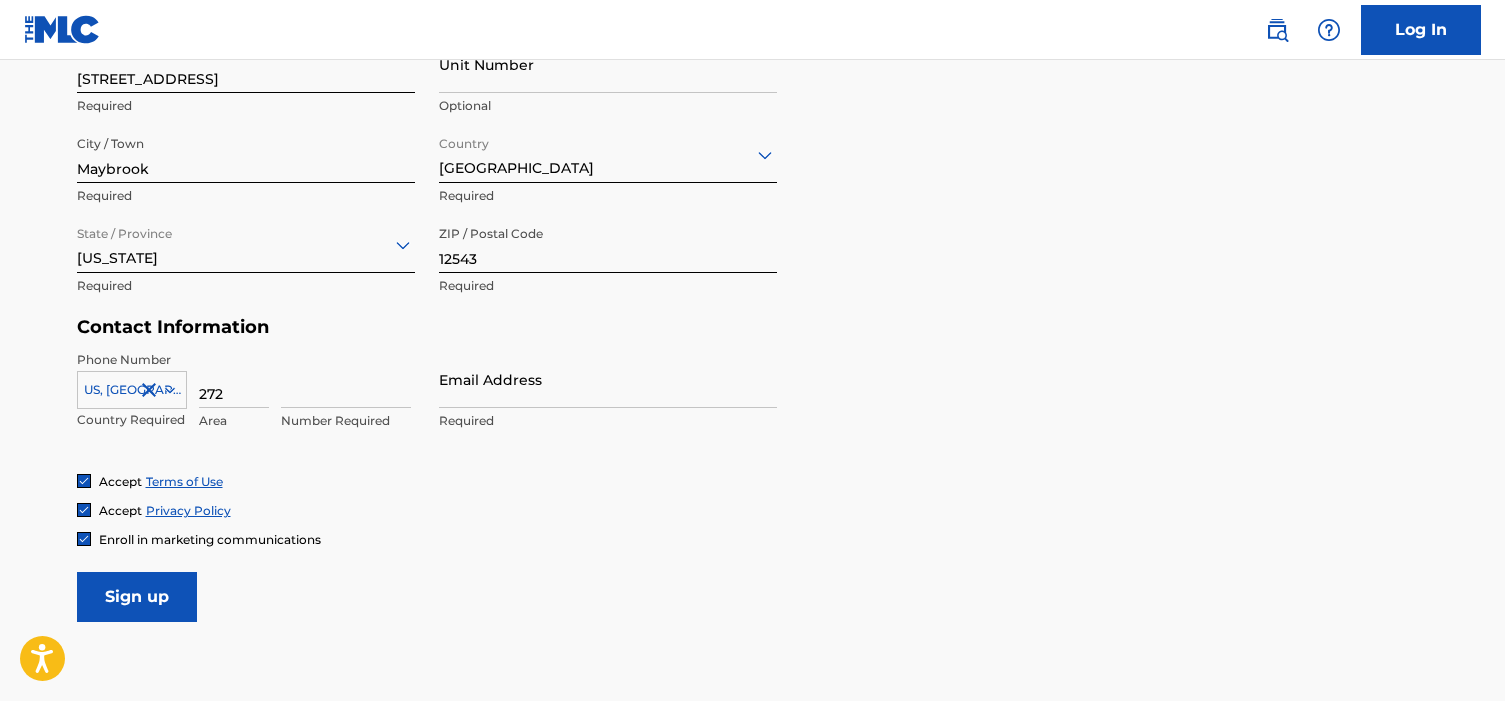 type on "272" 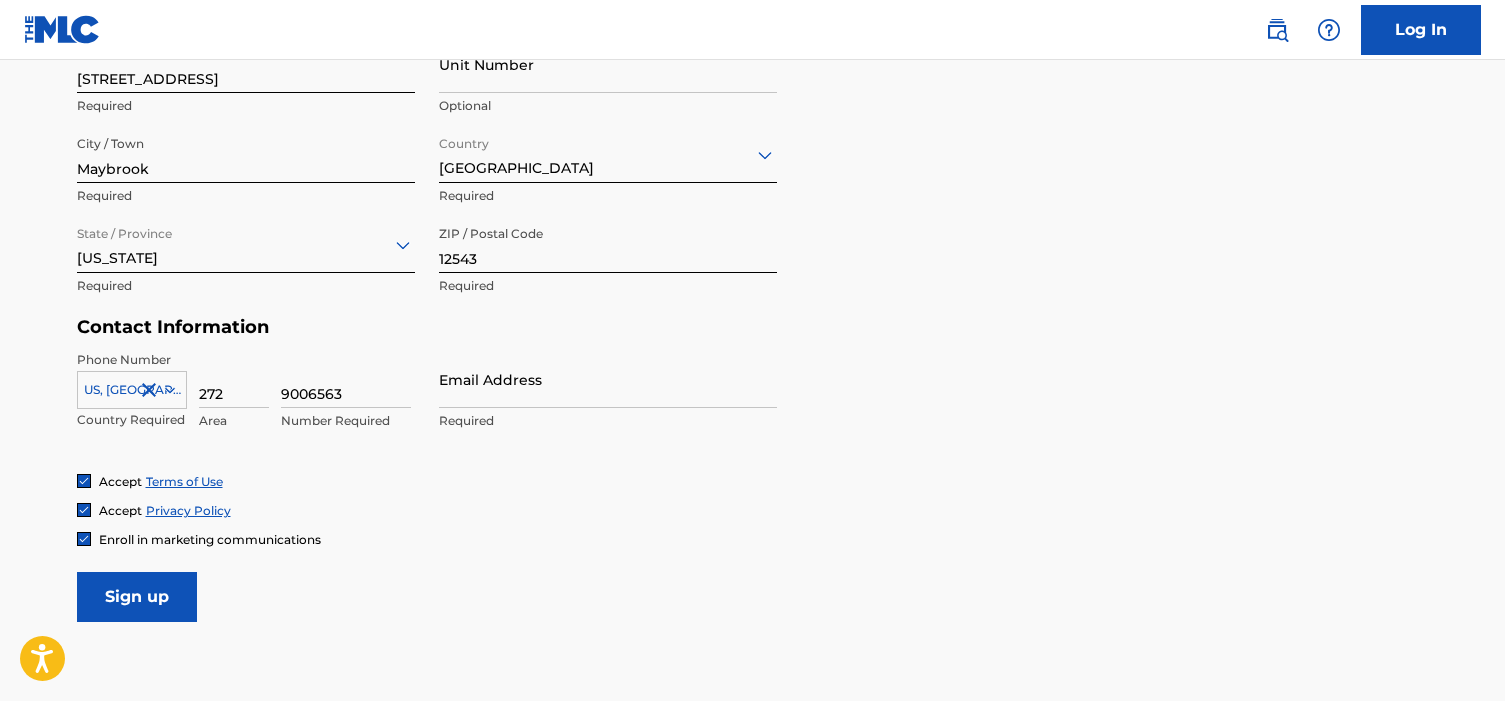 click on "9006563" at bounding box center [346, 379] 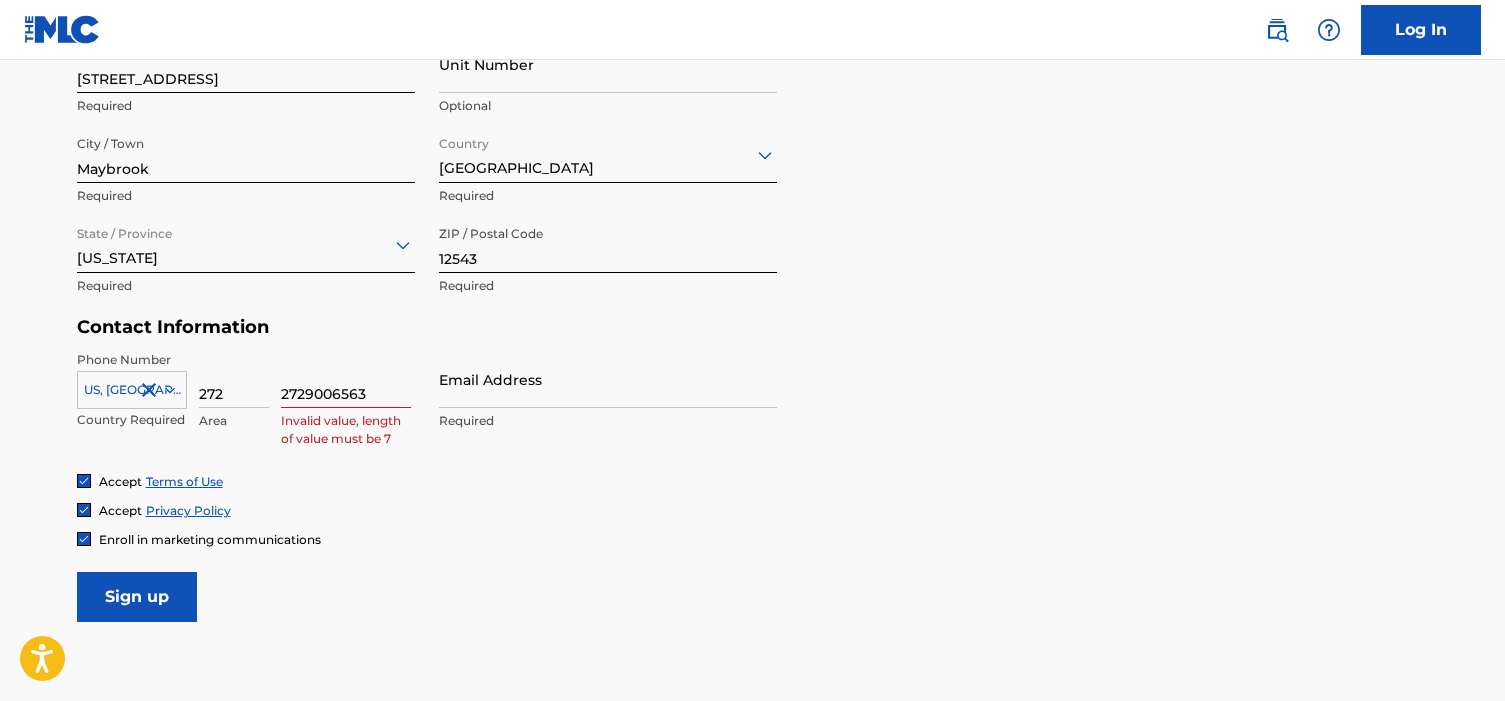 click on "Email Address" at bounding box center (608, 379) 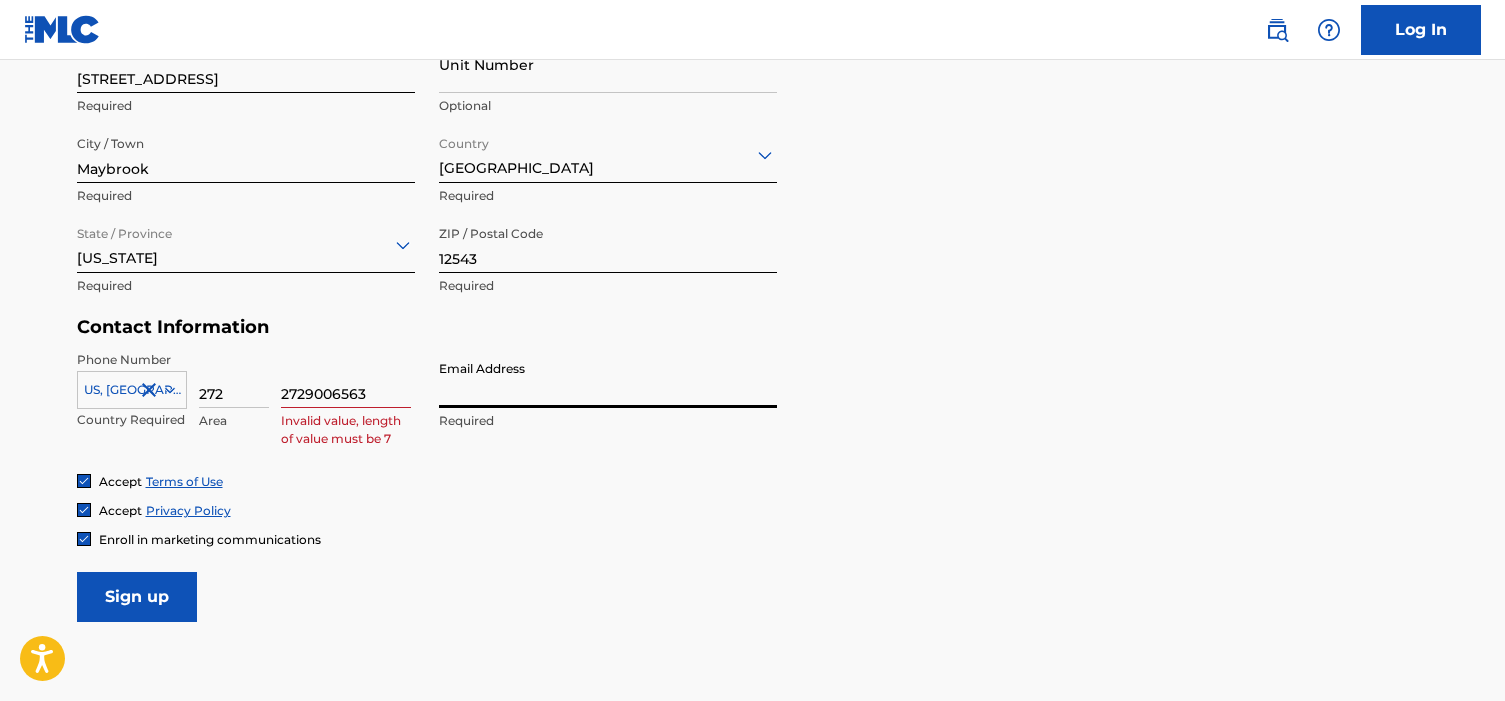 click on "2729006563" at bounding box center (346, 379) 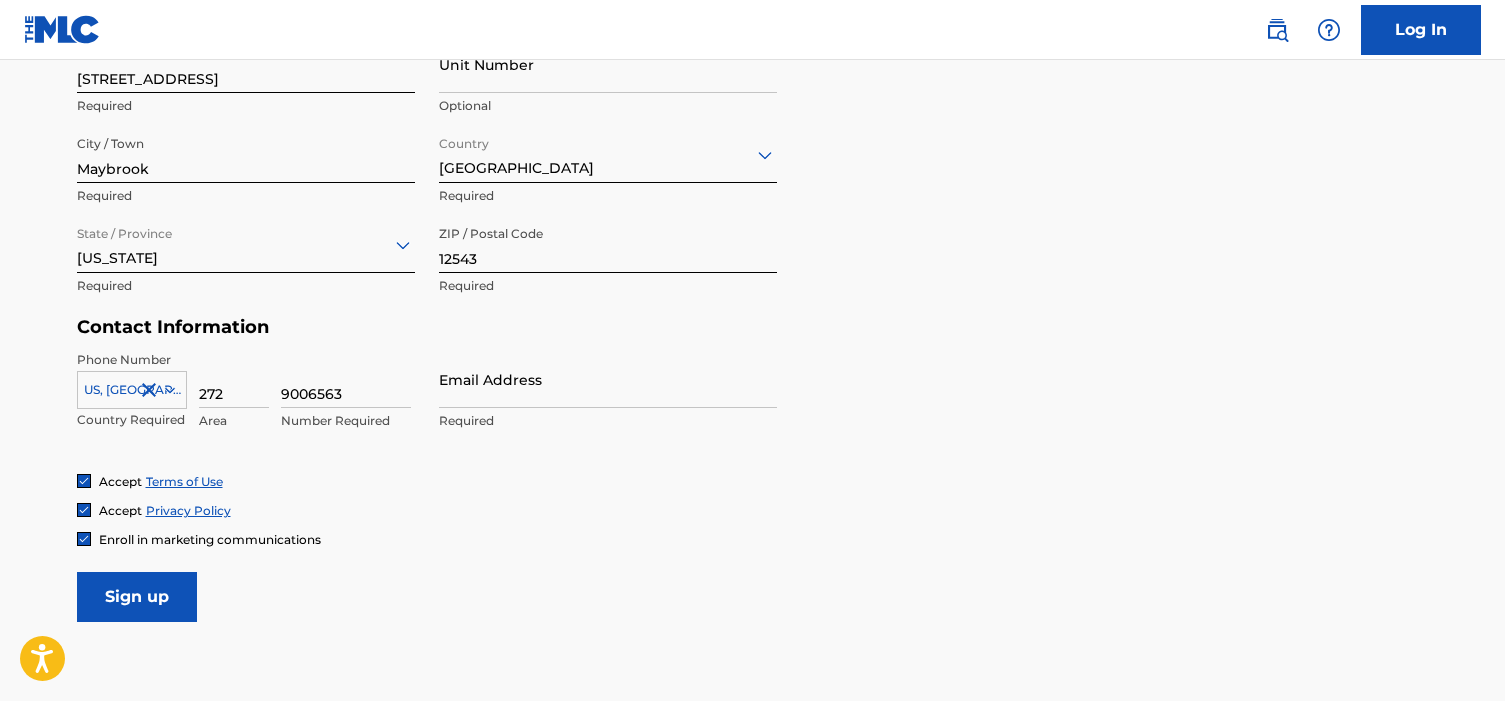 type on "9006563" 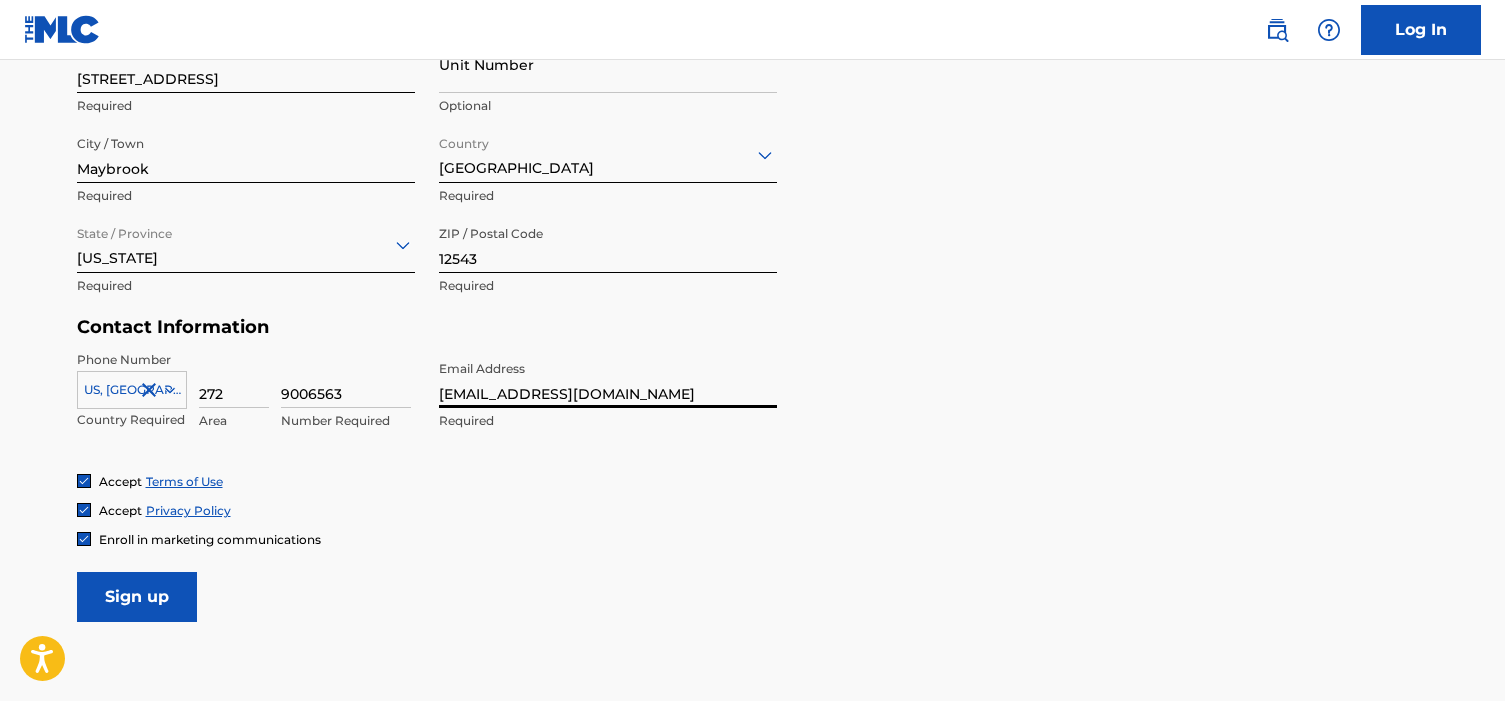 type on "[EMAIL_ADDRESS][DOMAIN_NAME]" 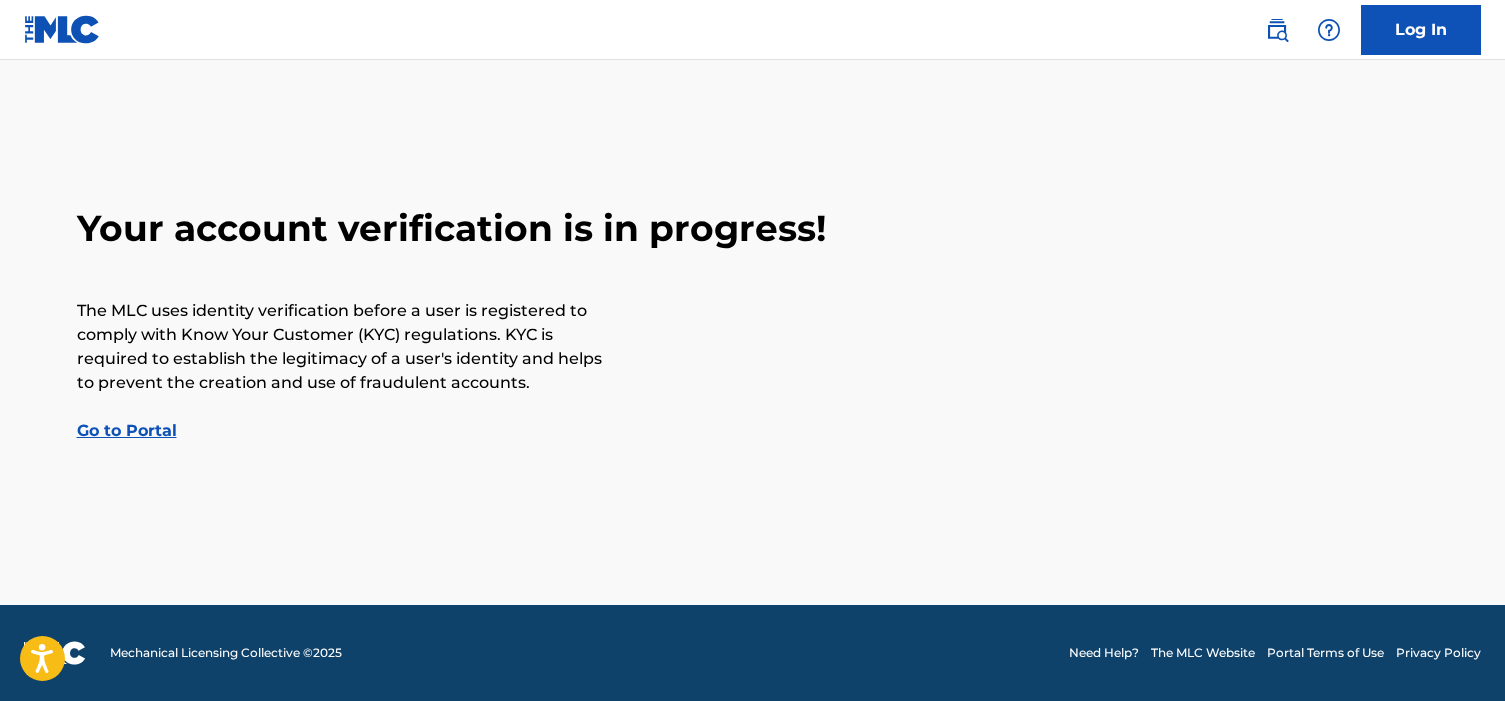 scroll, scrollTop: 0, scrollLeft: 0, axis: both 